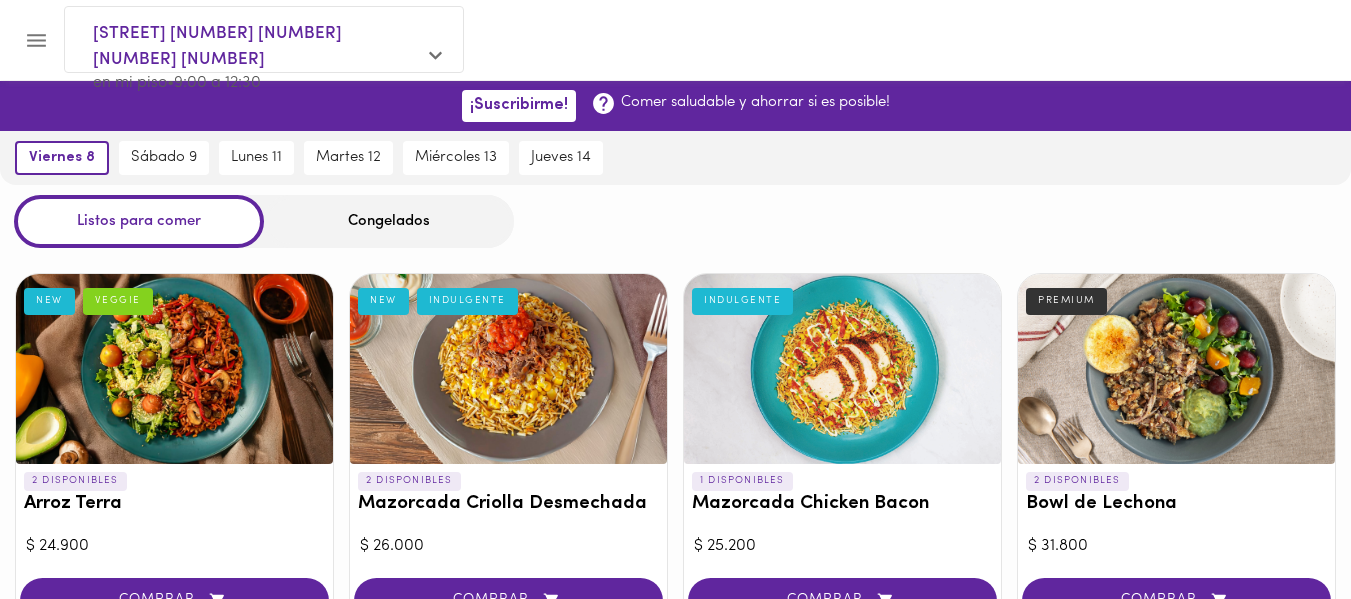 scroll, scrollTop: 0, scrollLeft: 0, axis: both 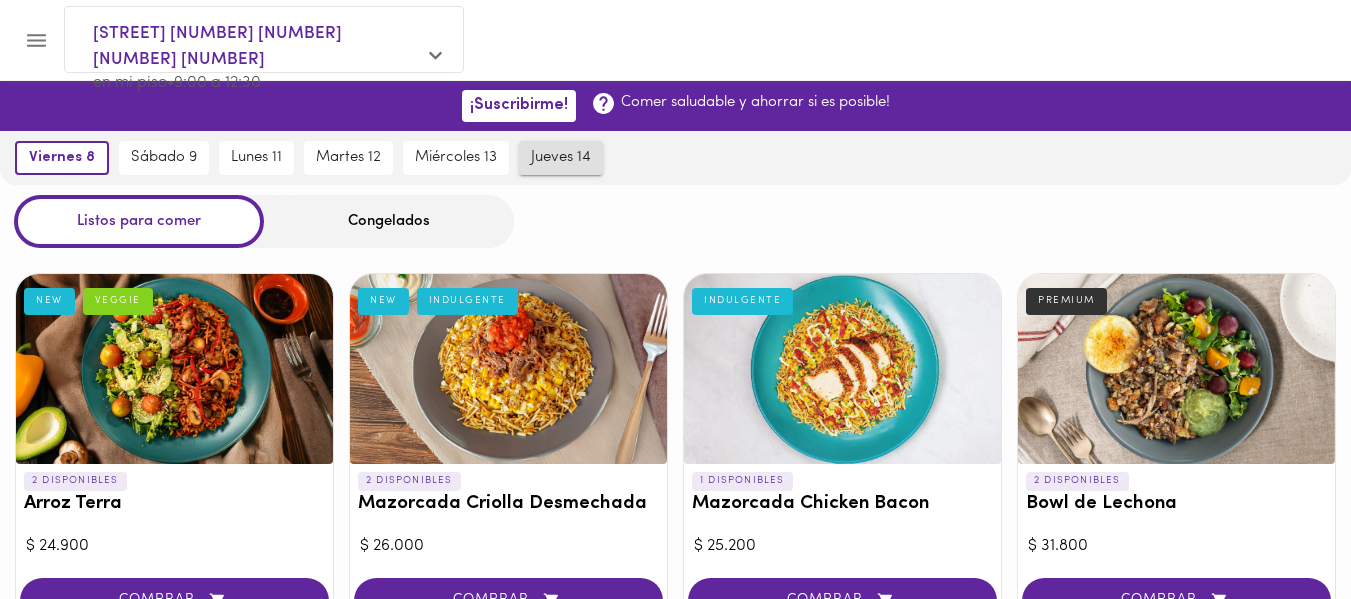 click on "jueves 14" at bounding box center (561, 158) 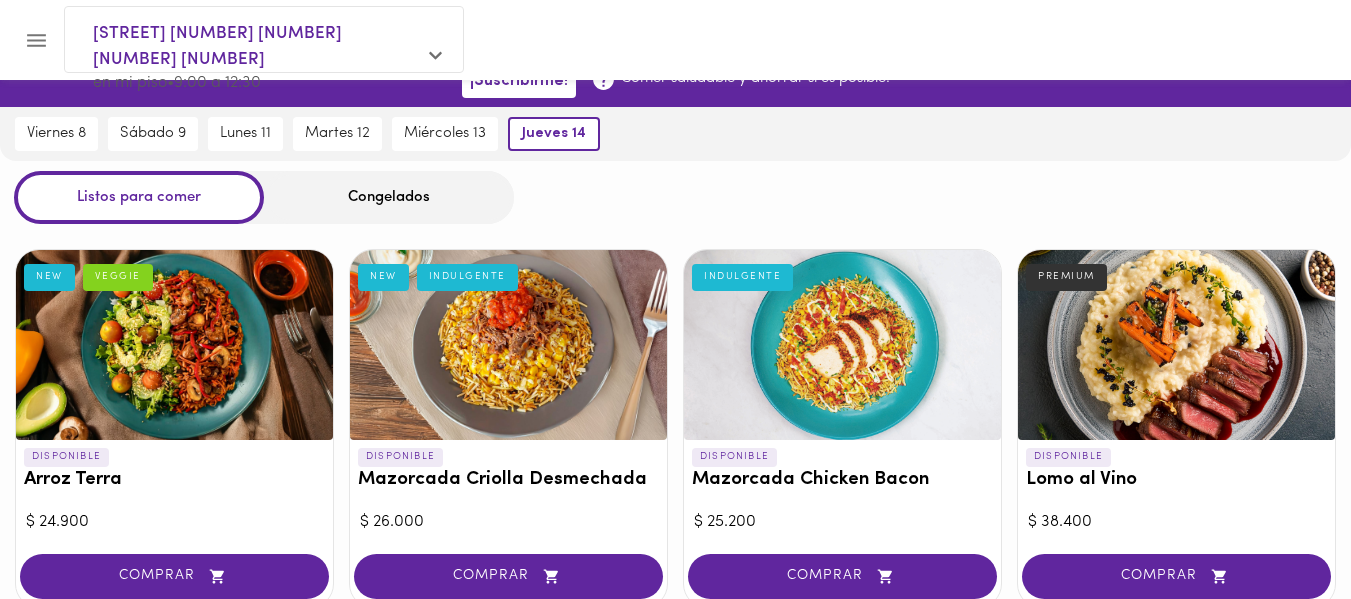 scroll, scrollTop: 25, scrollLeft: 0, axis: vertical 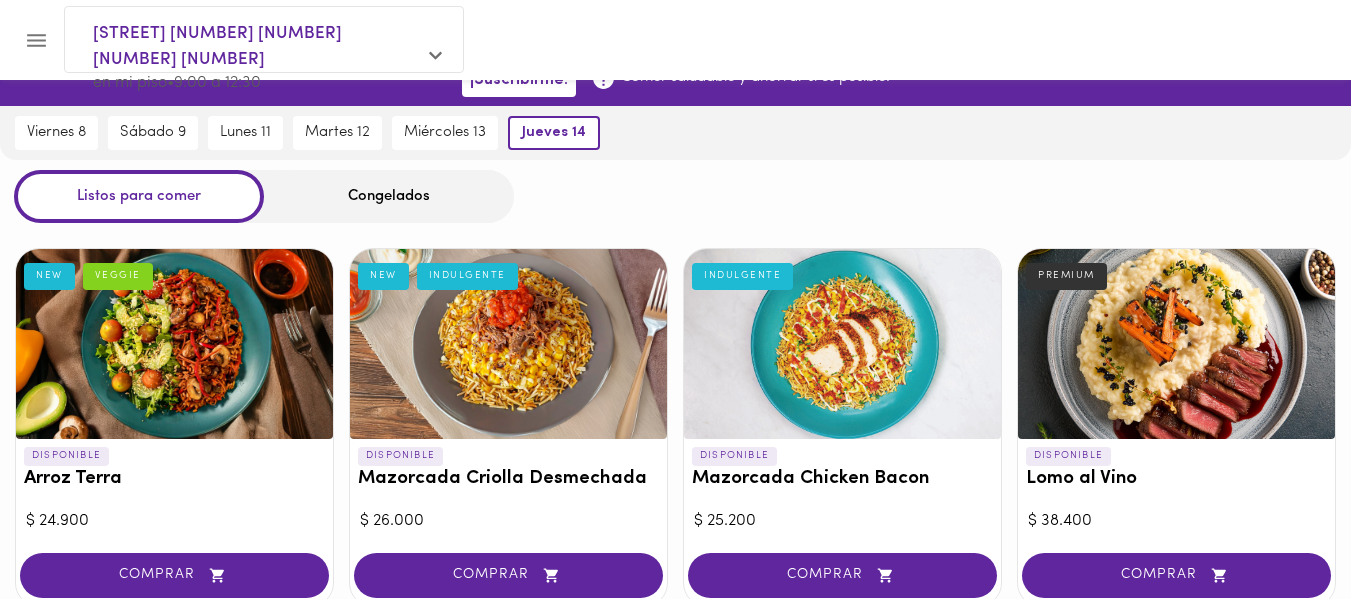 click on "Congelados" at bounding box center [389, 196] 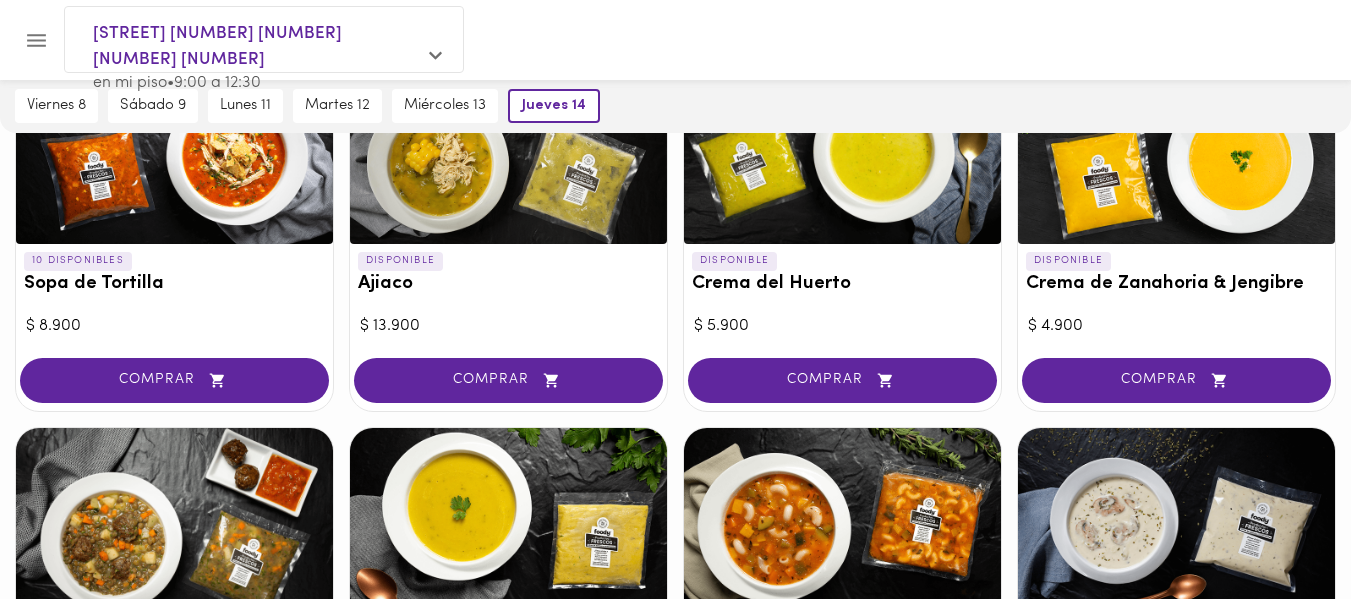 scroll, scrollTop: 264, scrollLeft: 0, axis: vertical 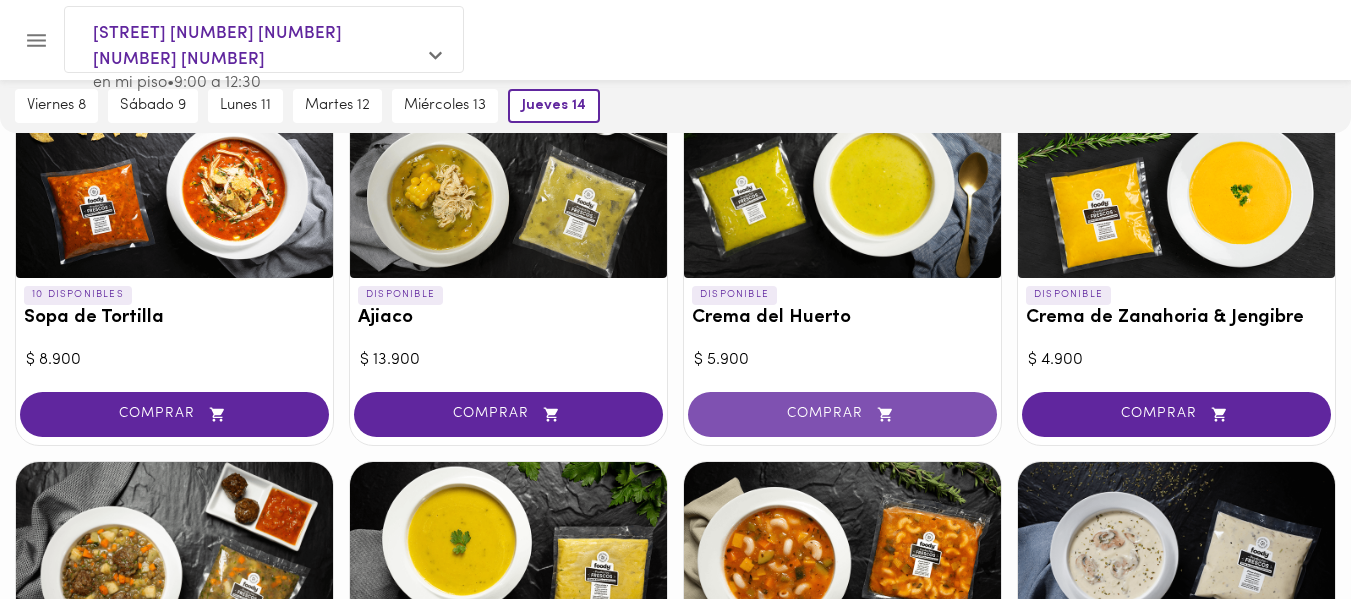 click on "COMPRAR" at bounding box center [842, 414] 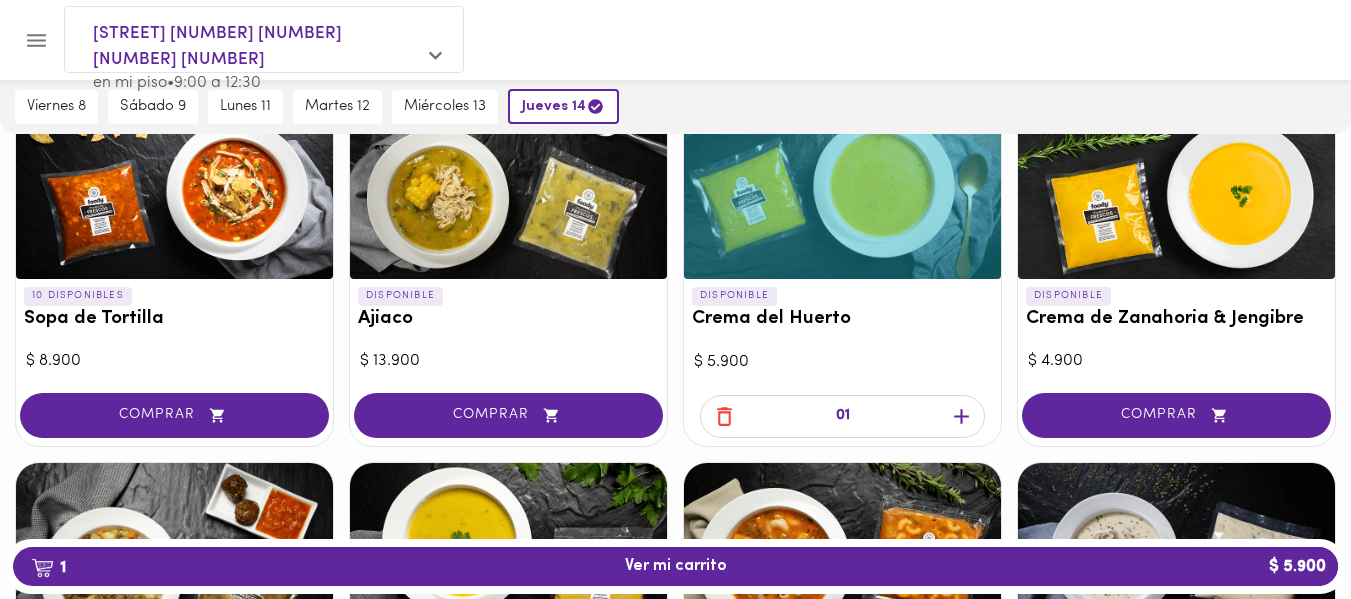 scroll, scrollTop: 265, scrollLeft: 0, axis: vertical 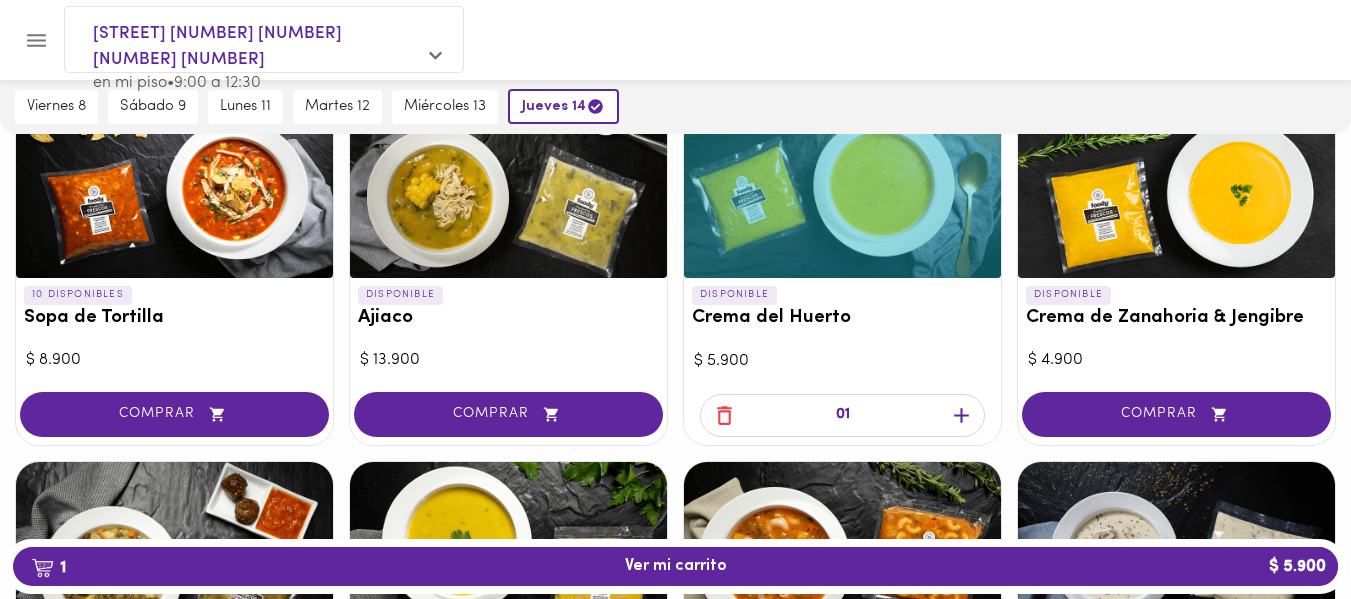 click 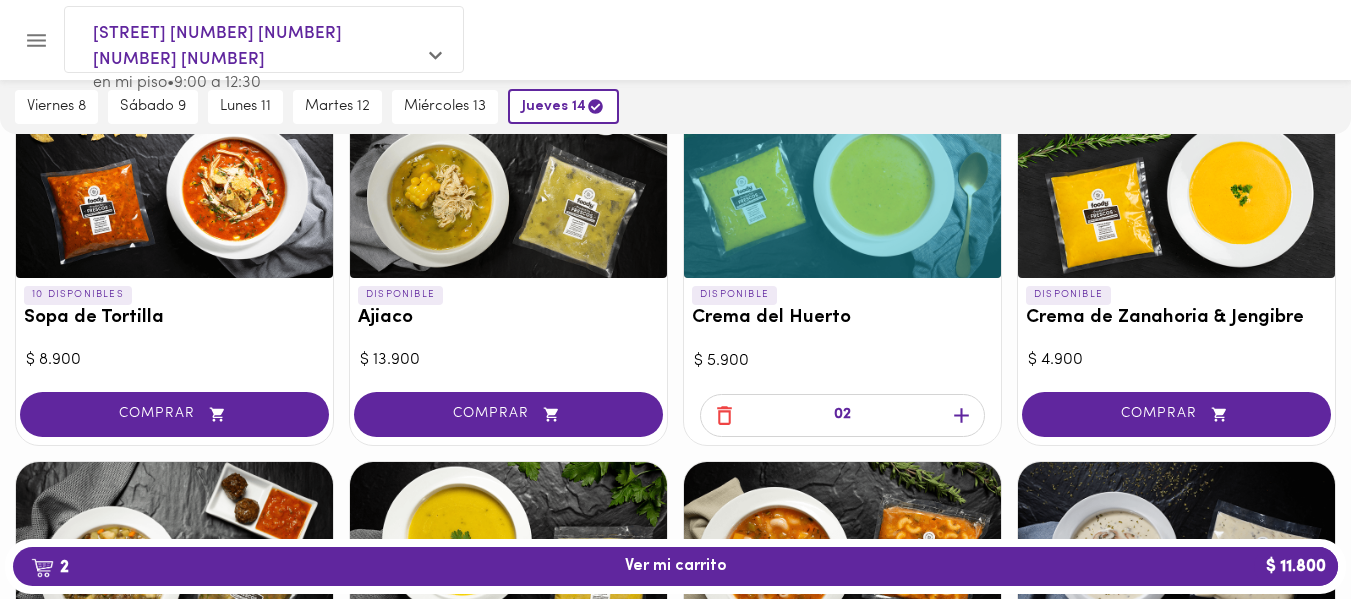 click 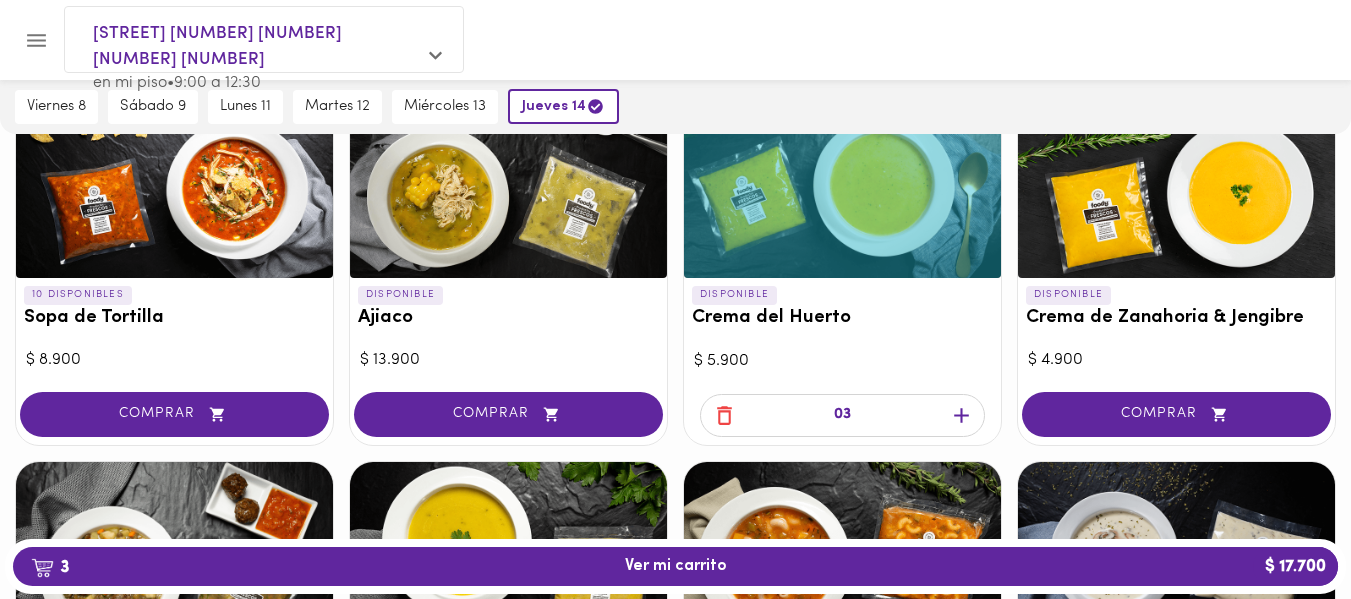 click 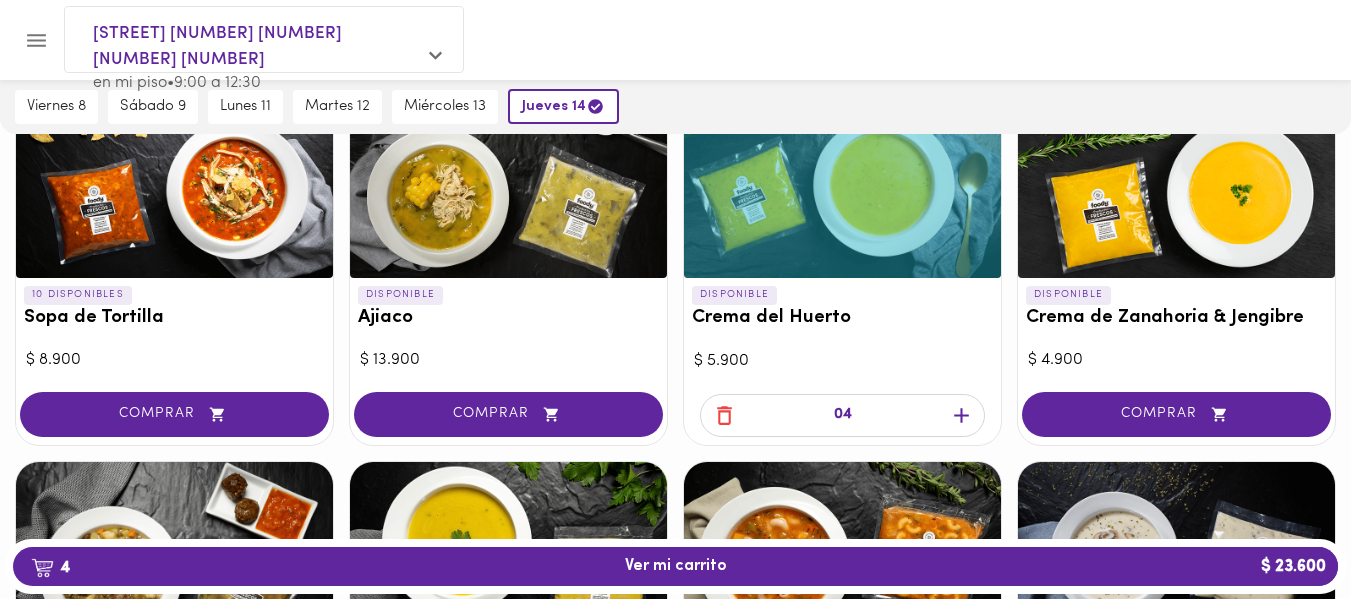 click 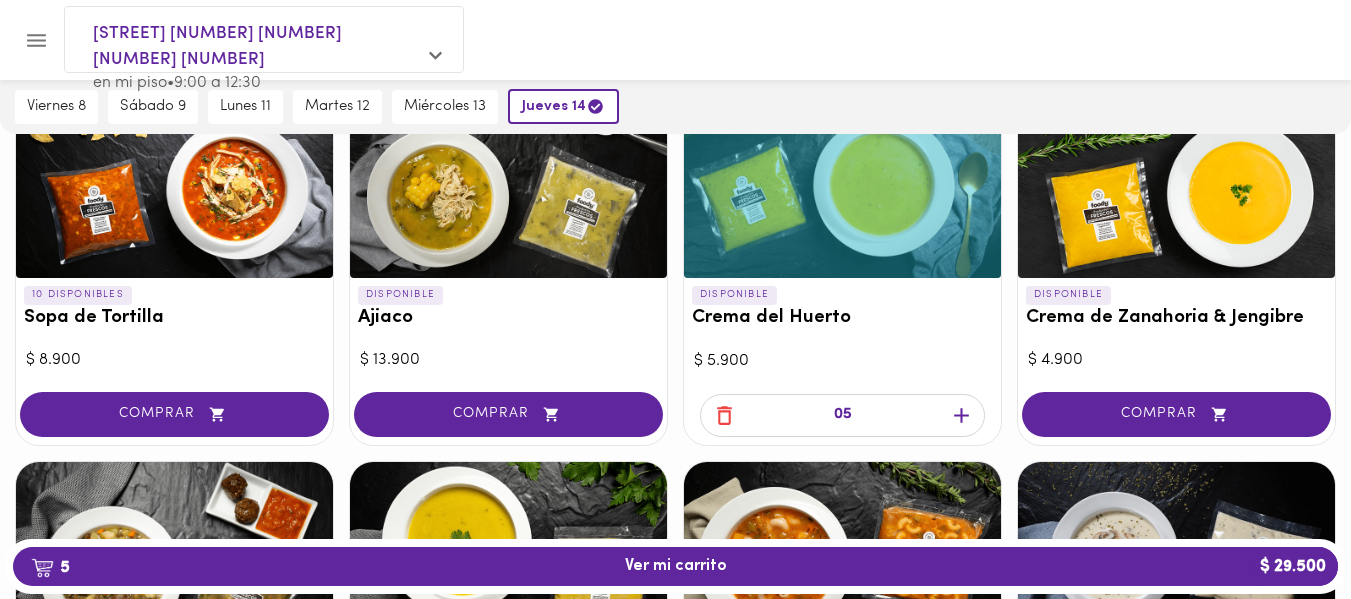 click 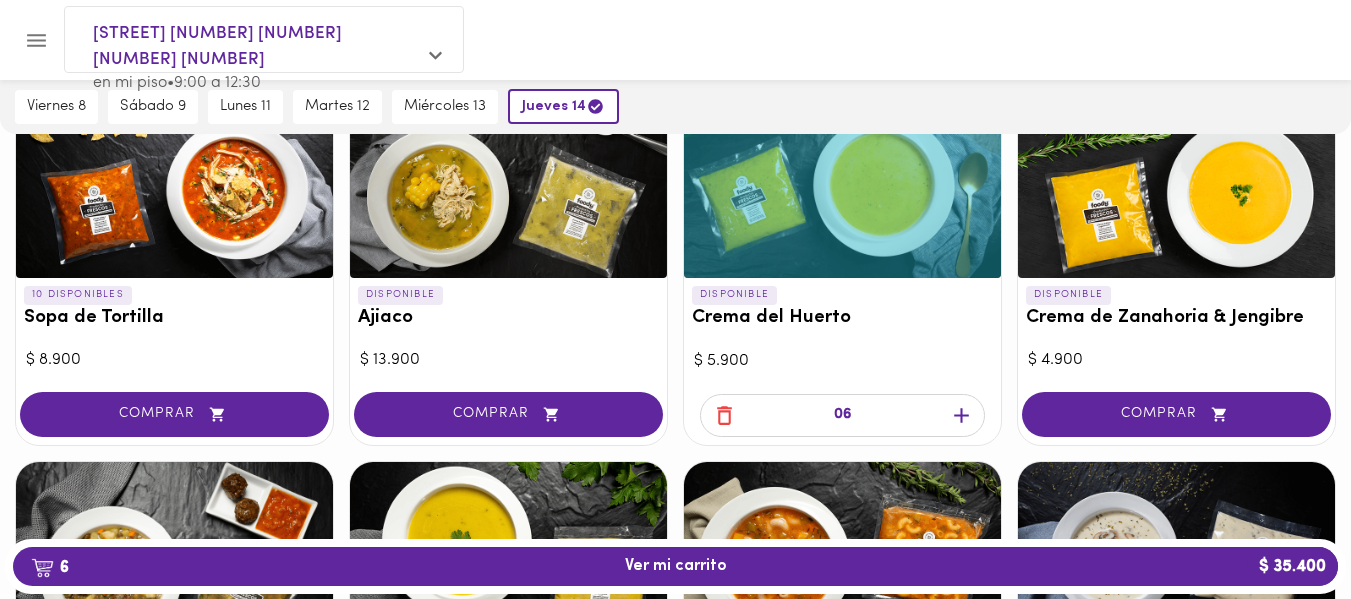 click 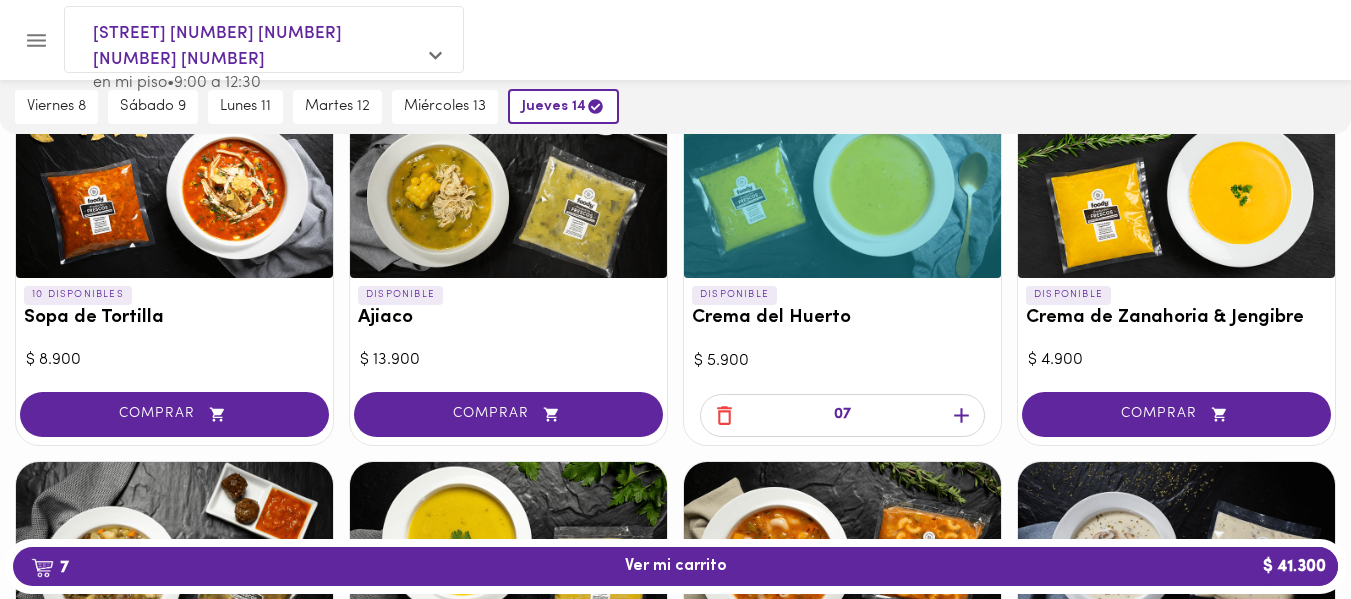 click 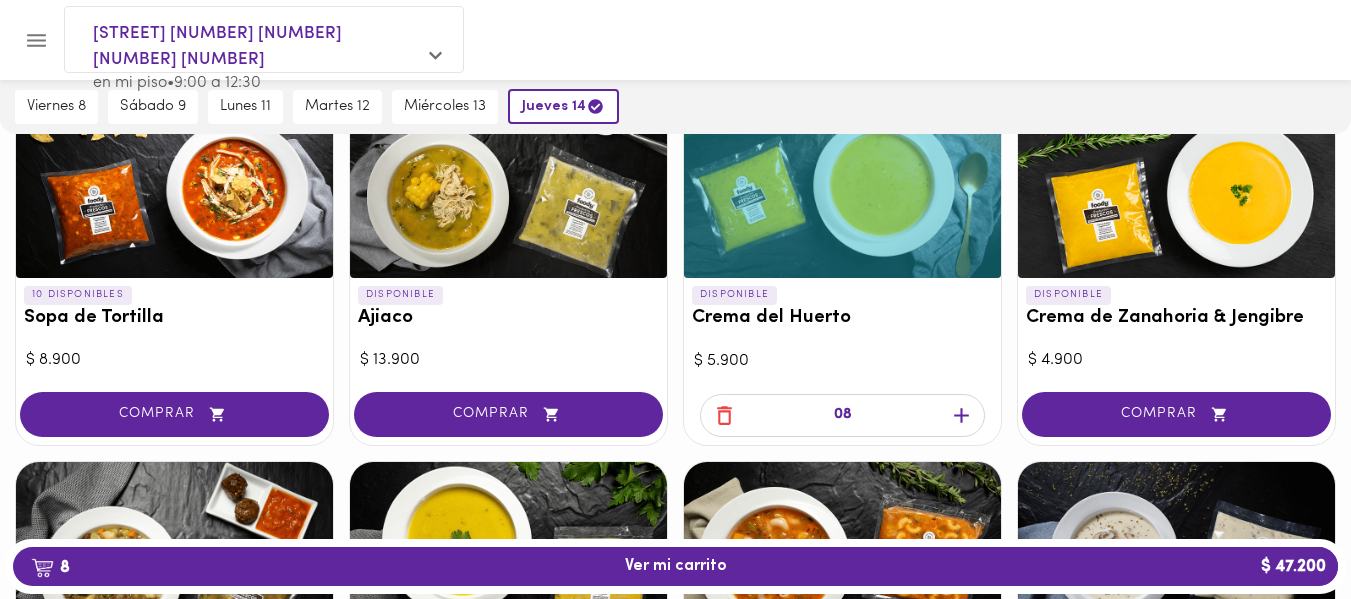 click 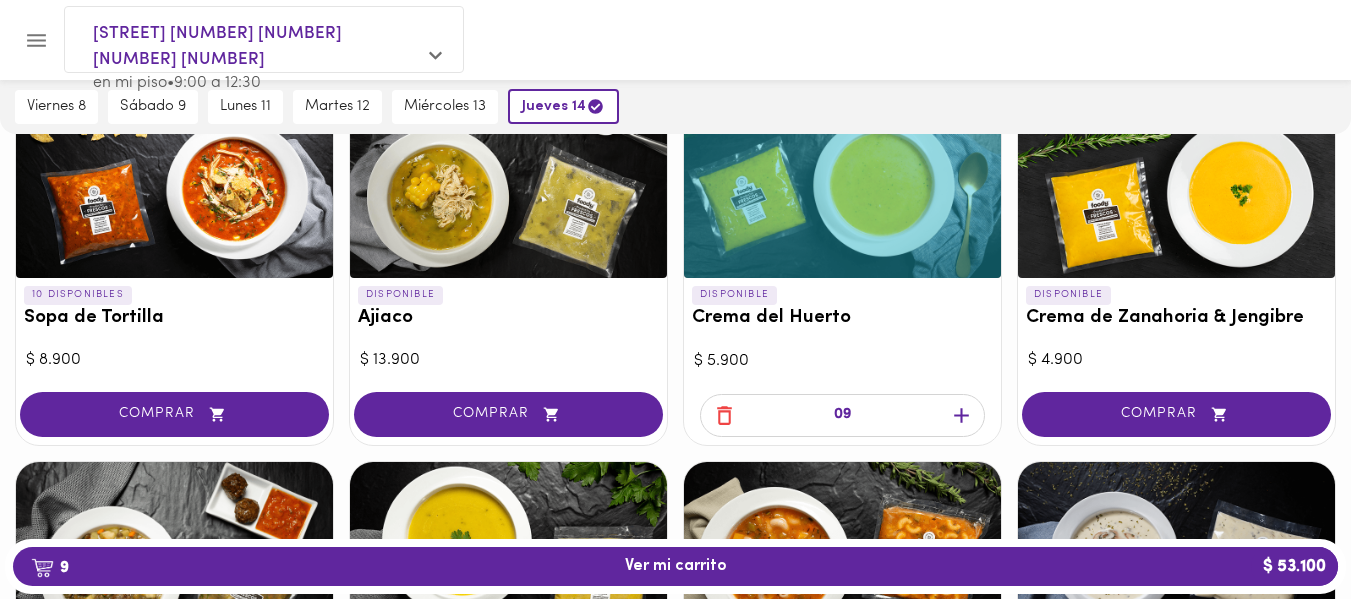 click 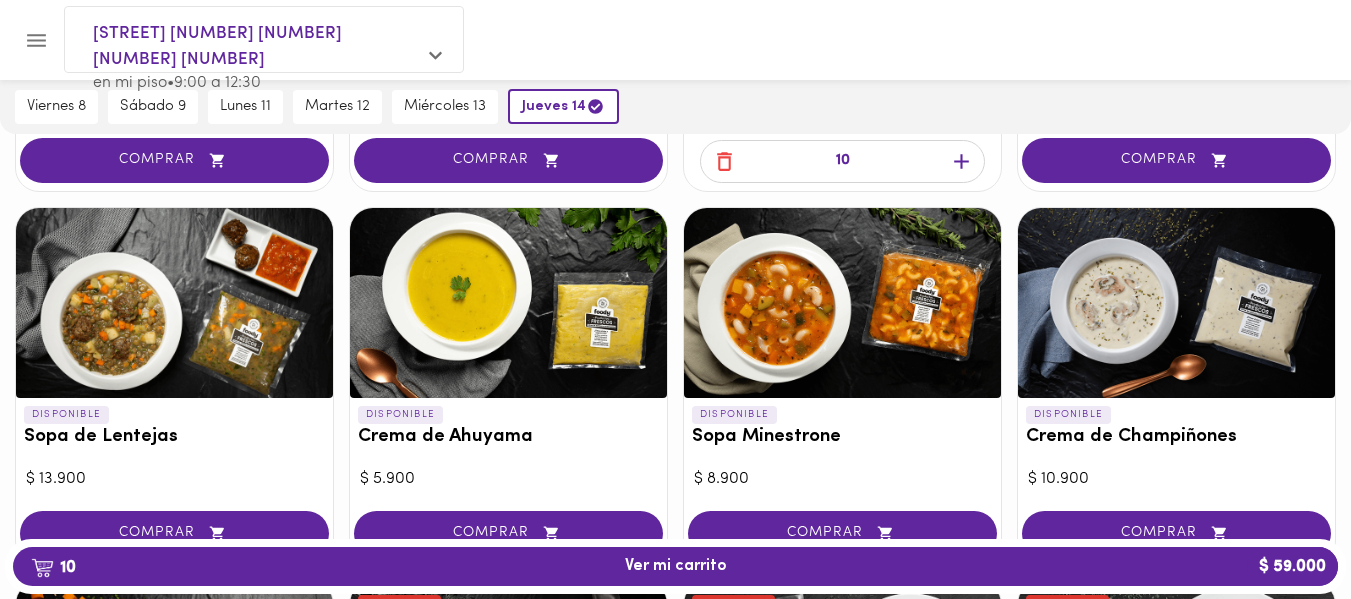scroll, scrollTop: 588, scrollLeft: 0, axis: vertical 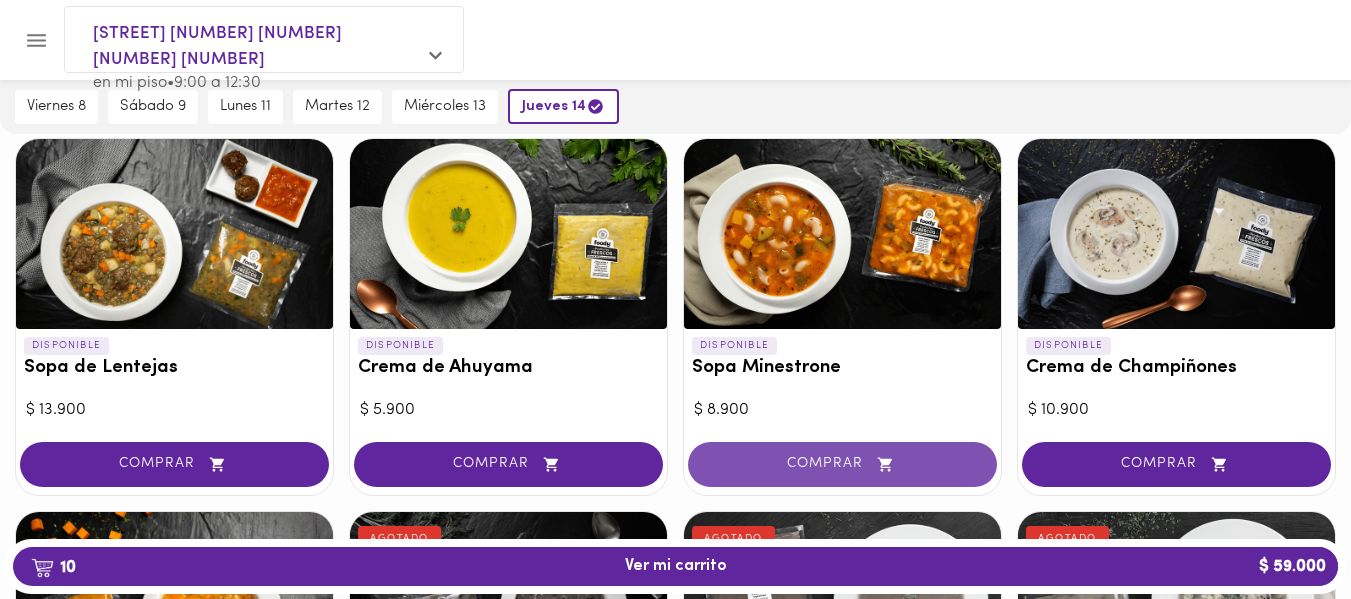 click on "COMPRAR" at bounding box center [842, 464] 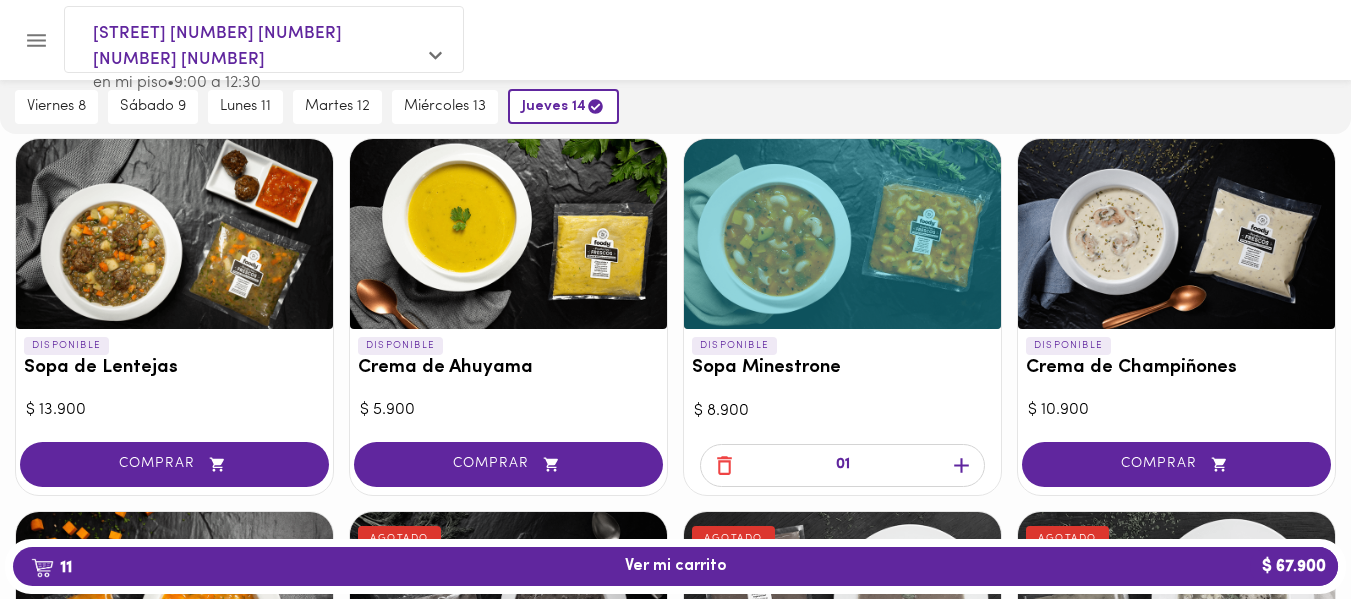 click 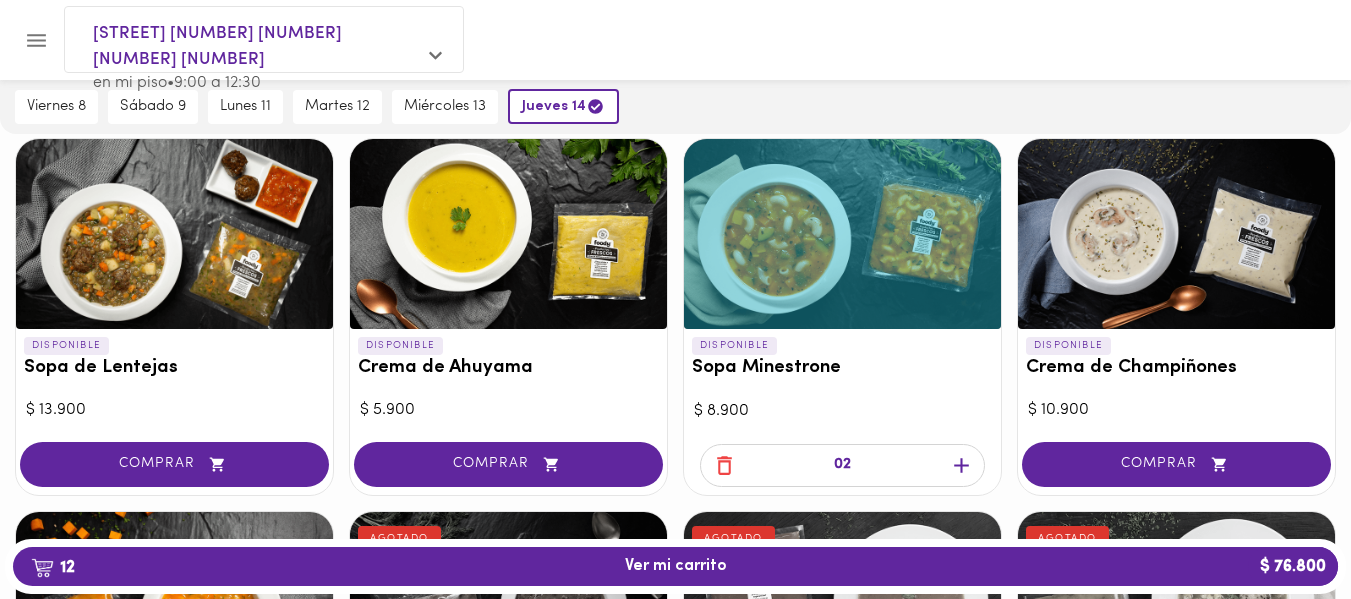 click 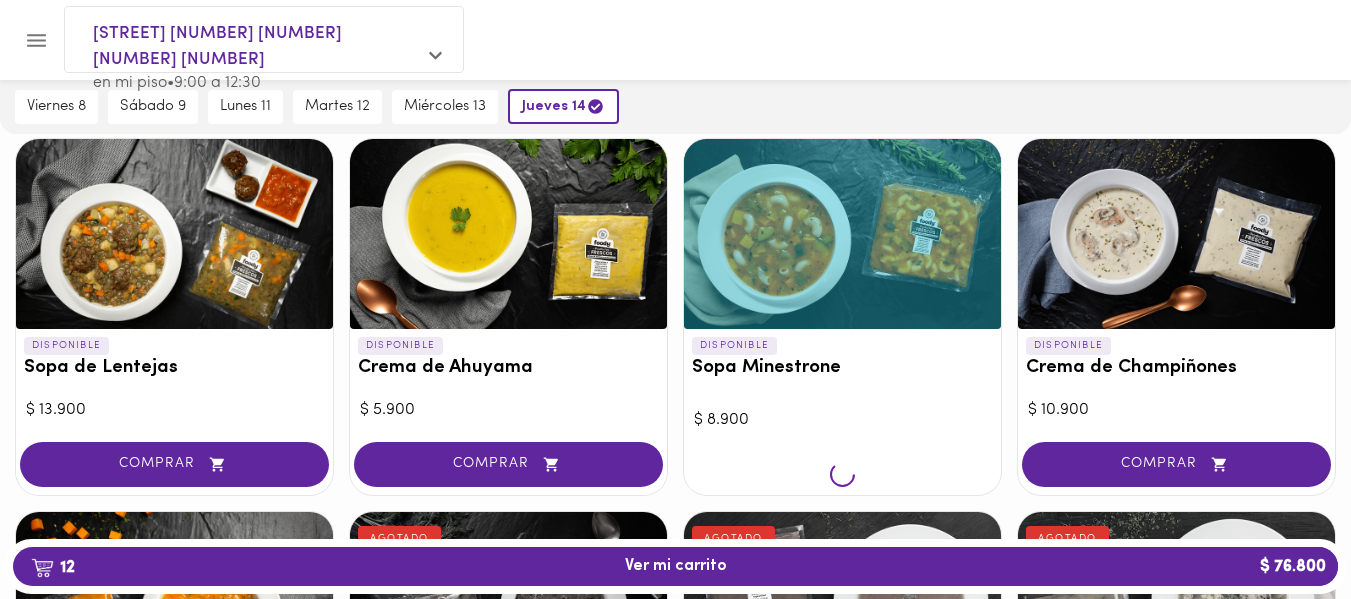 click at bounding box center [842, 476] 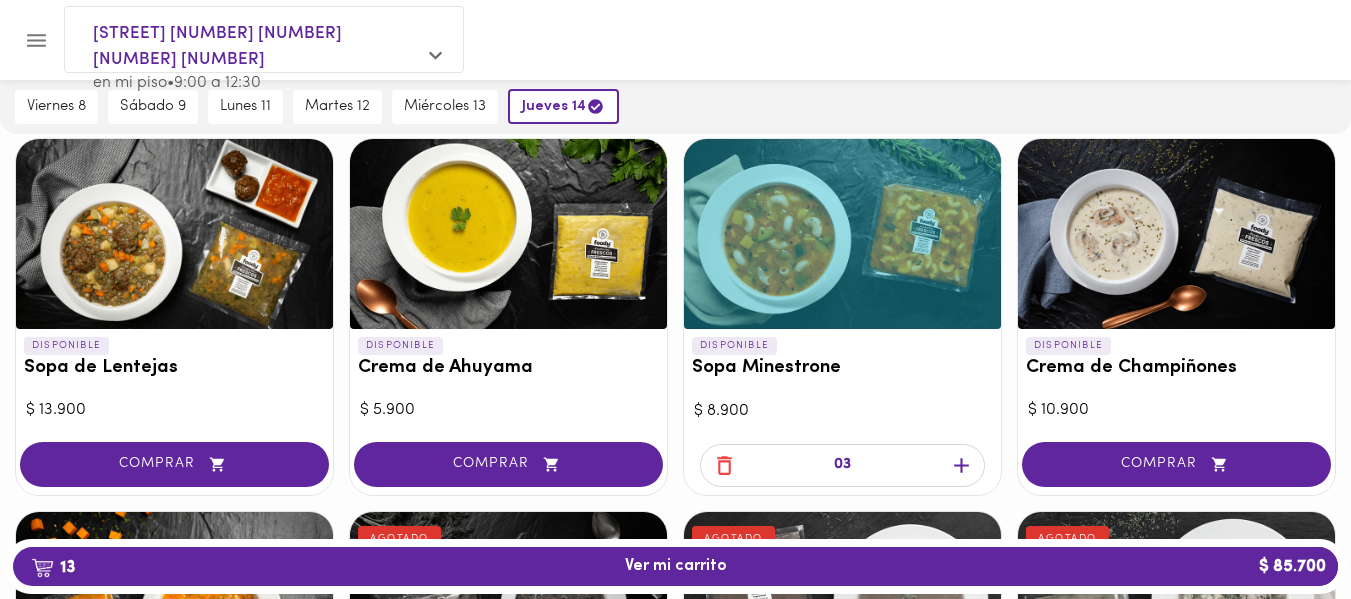 click 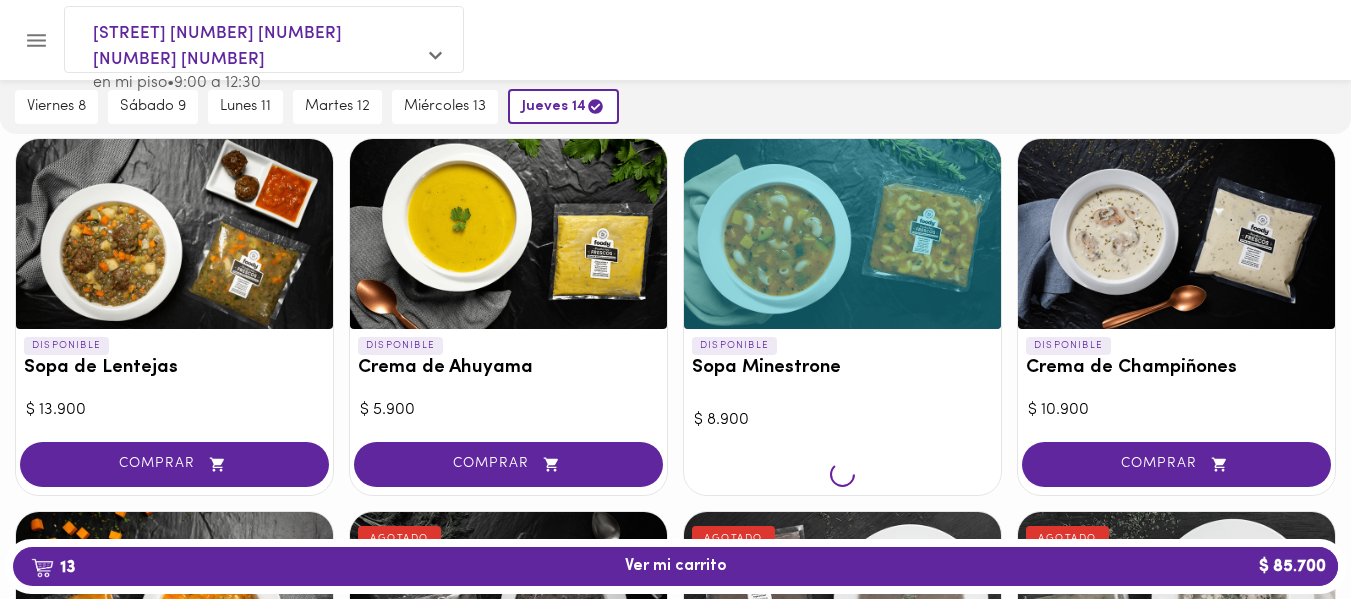 click at bounding box center (842, 476) 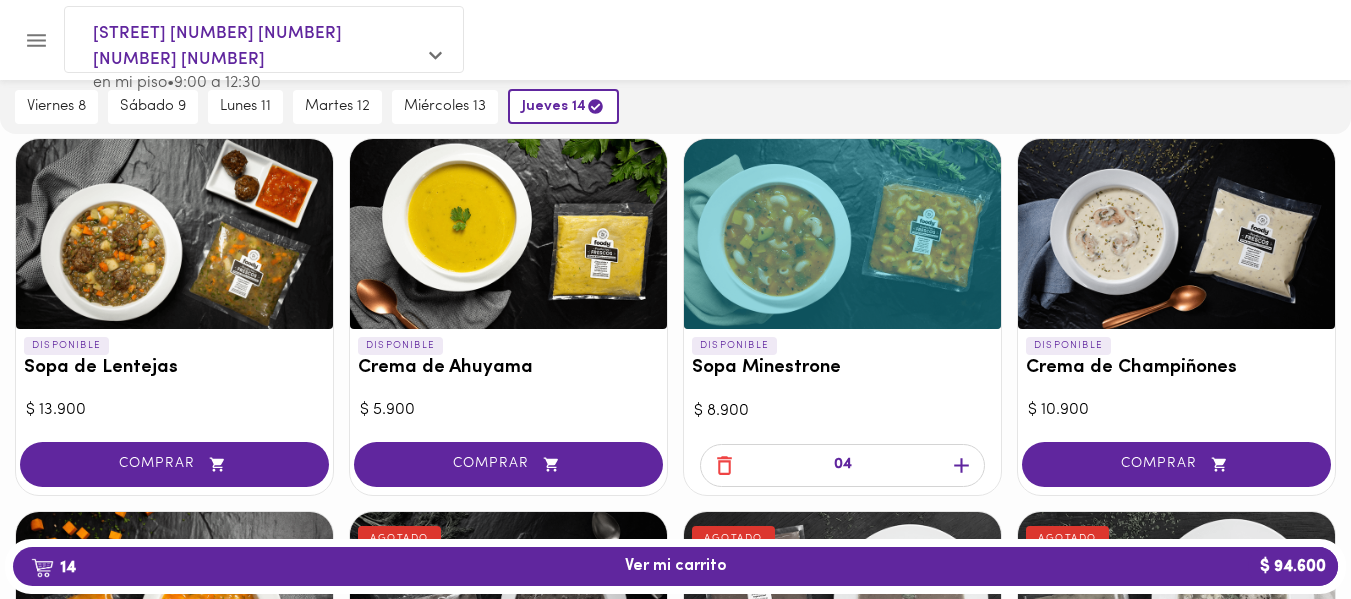 click 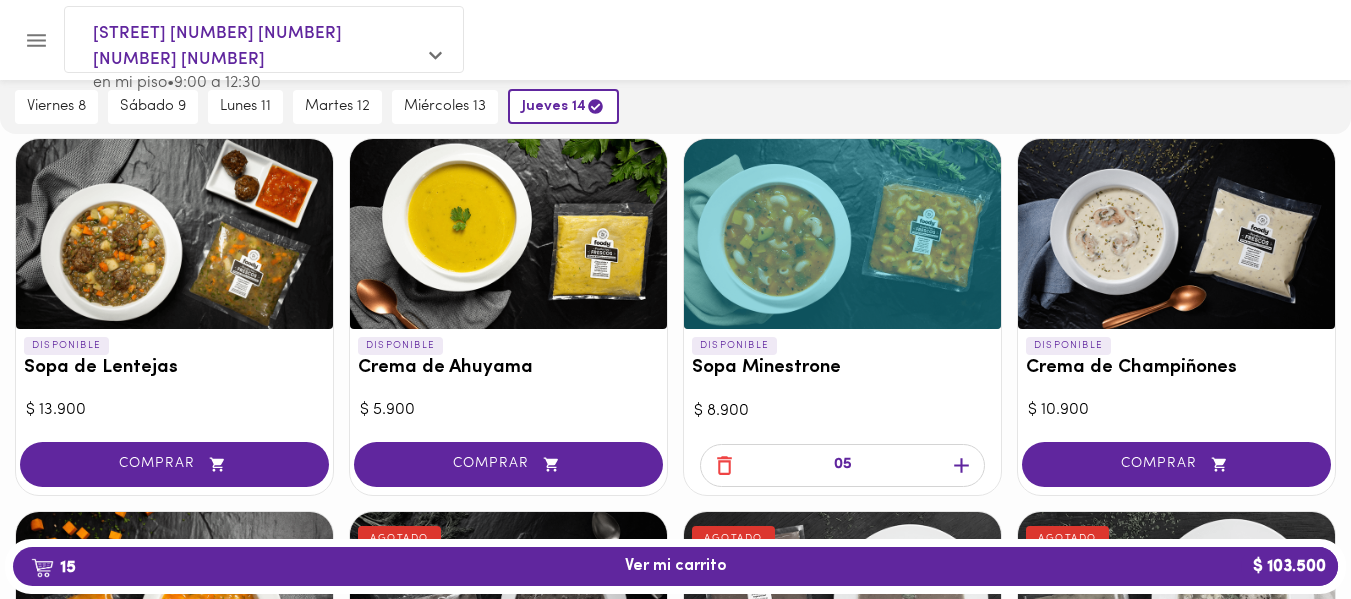 click 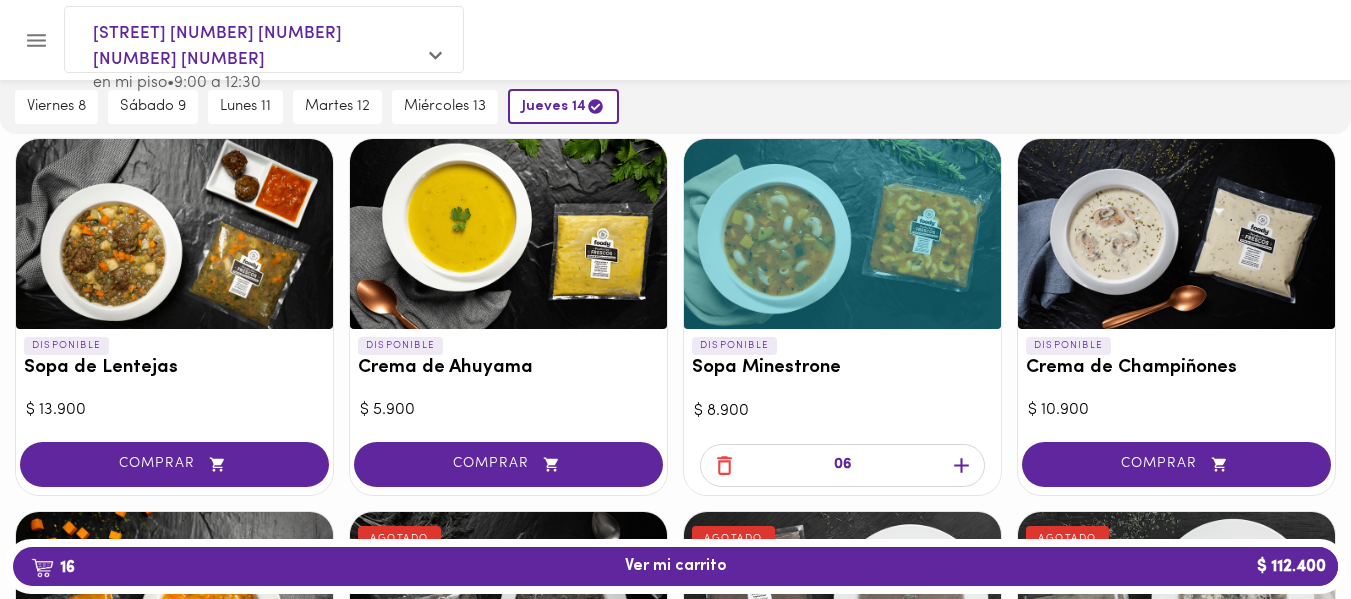 click 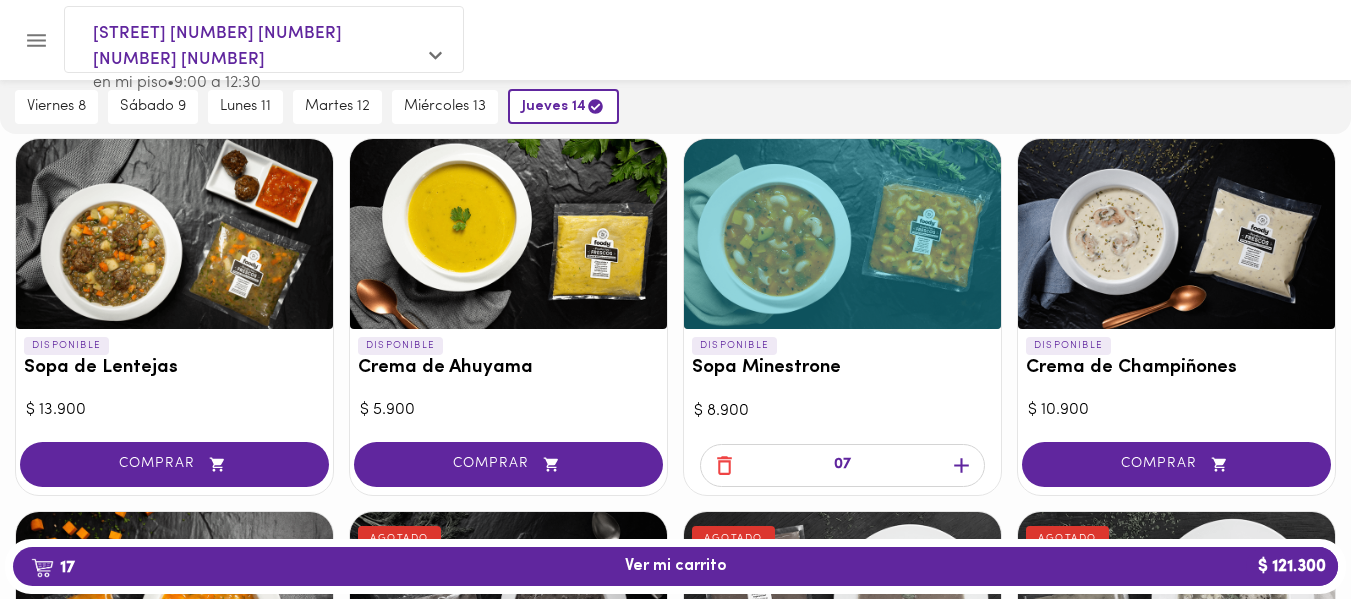click 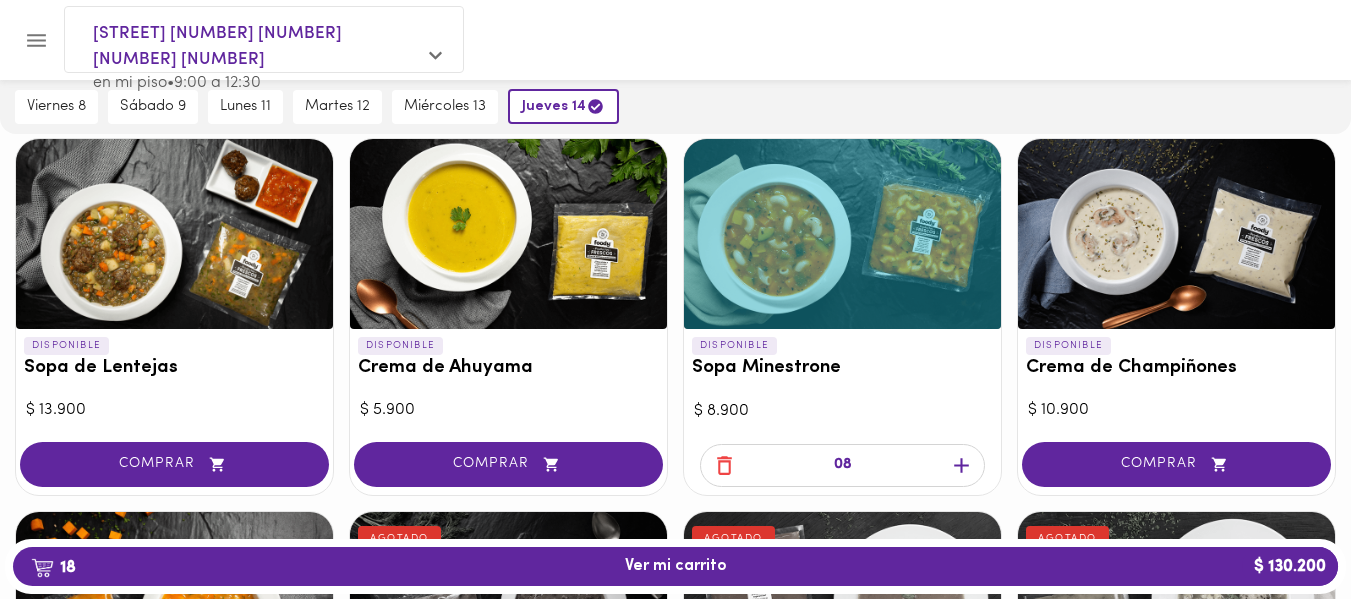 click 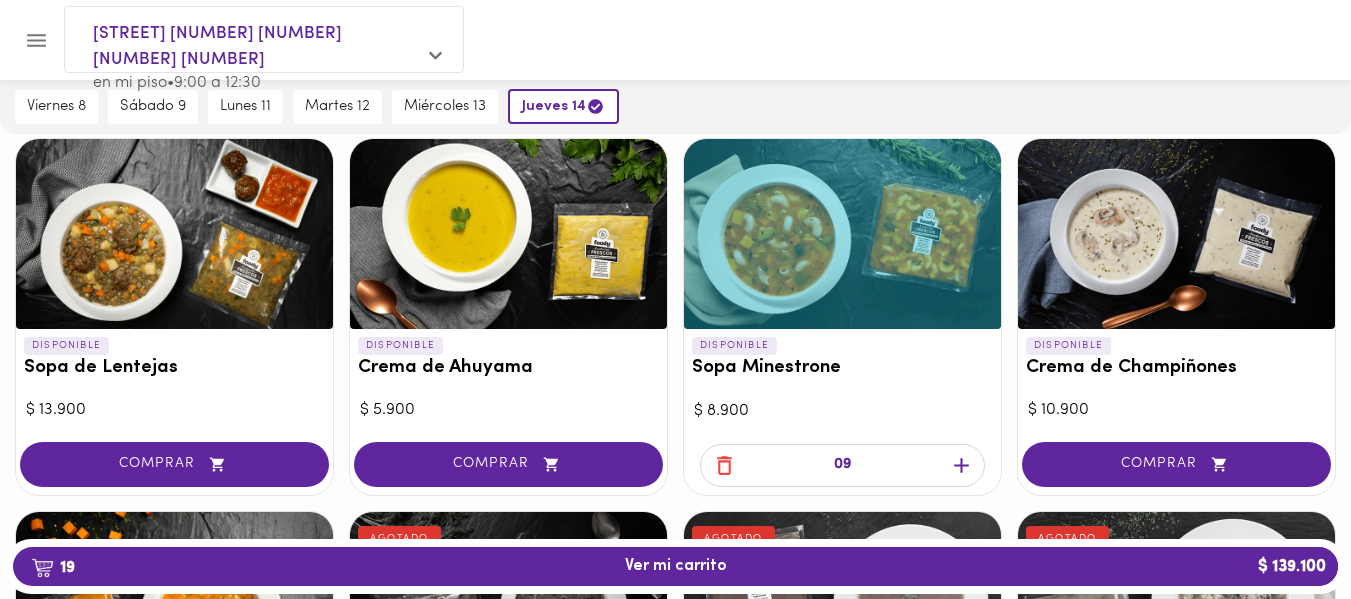 click 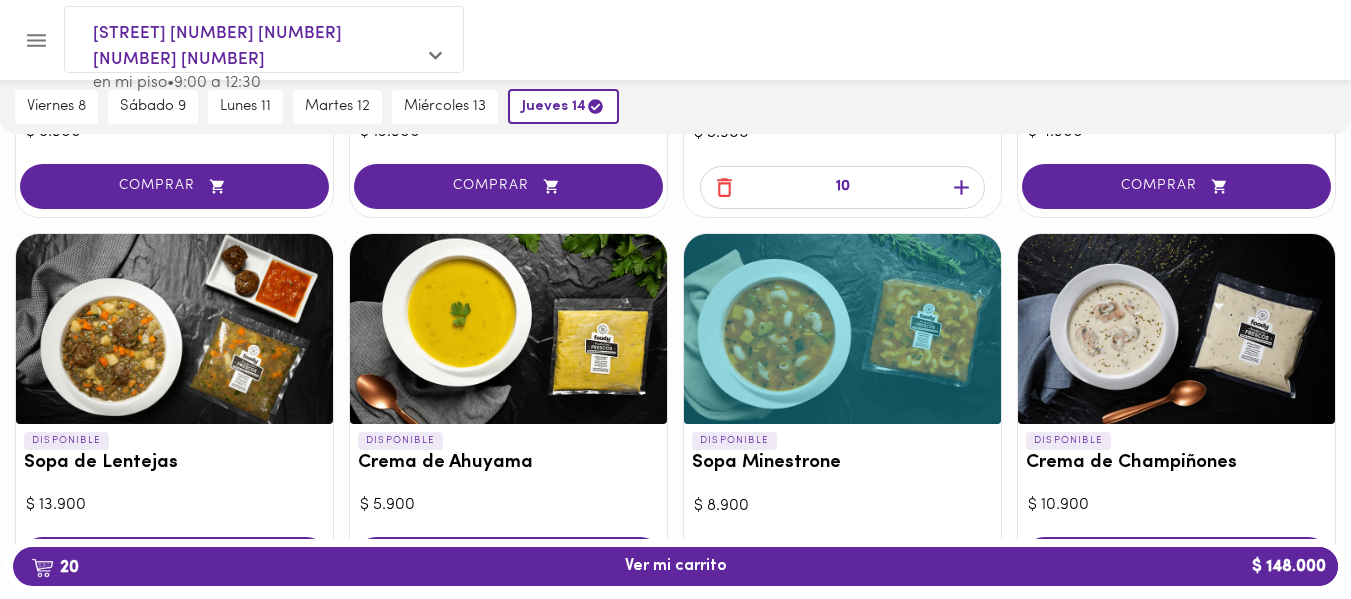 scroll, scrollTop: 322, scrollLeft: 0, axis: vertical 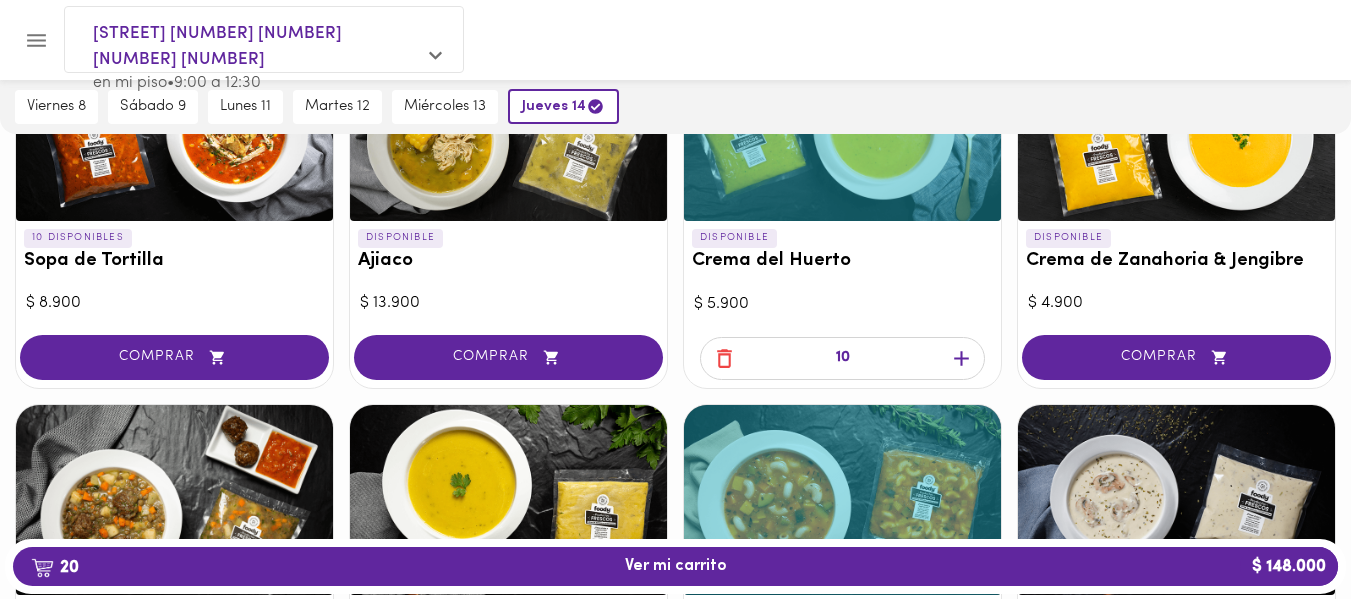 click 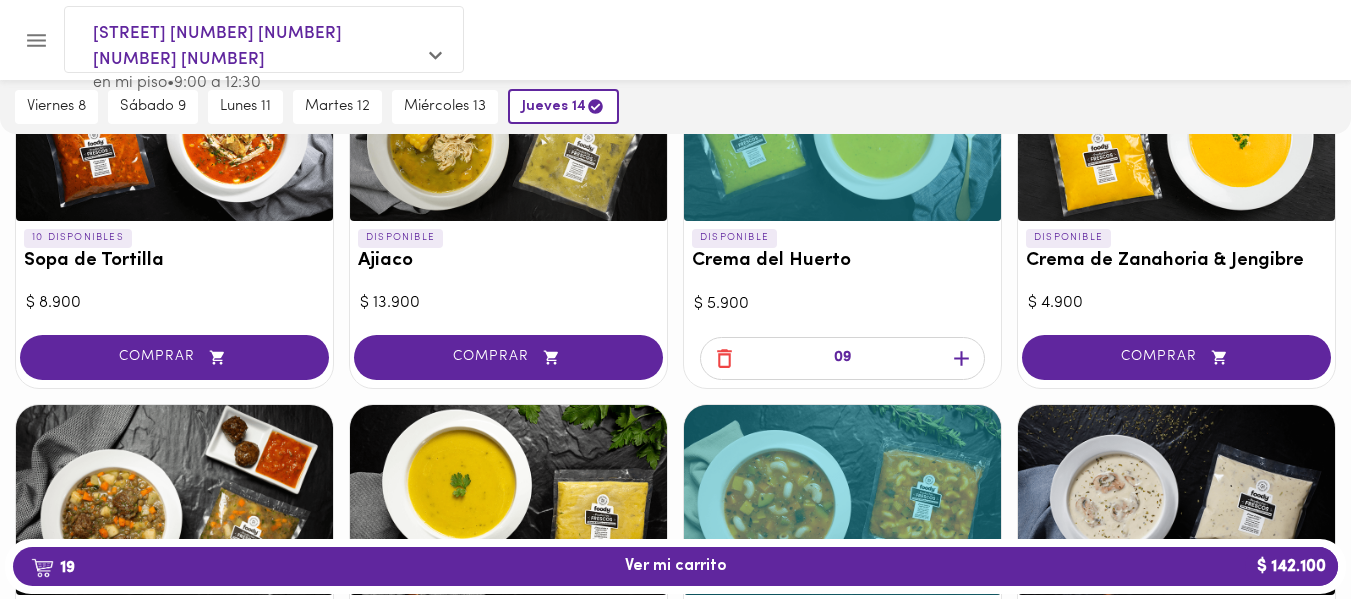 scroll, scrollTop: 562, scrollLeft: 0, axis: vertical 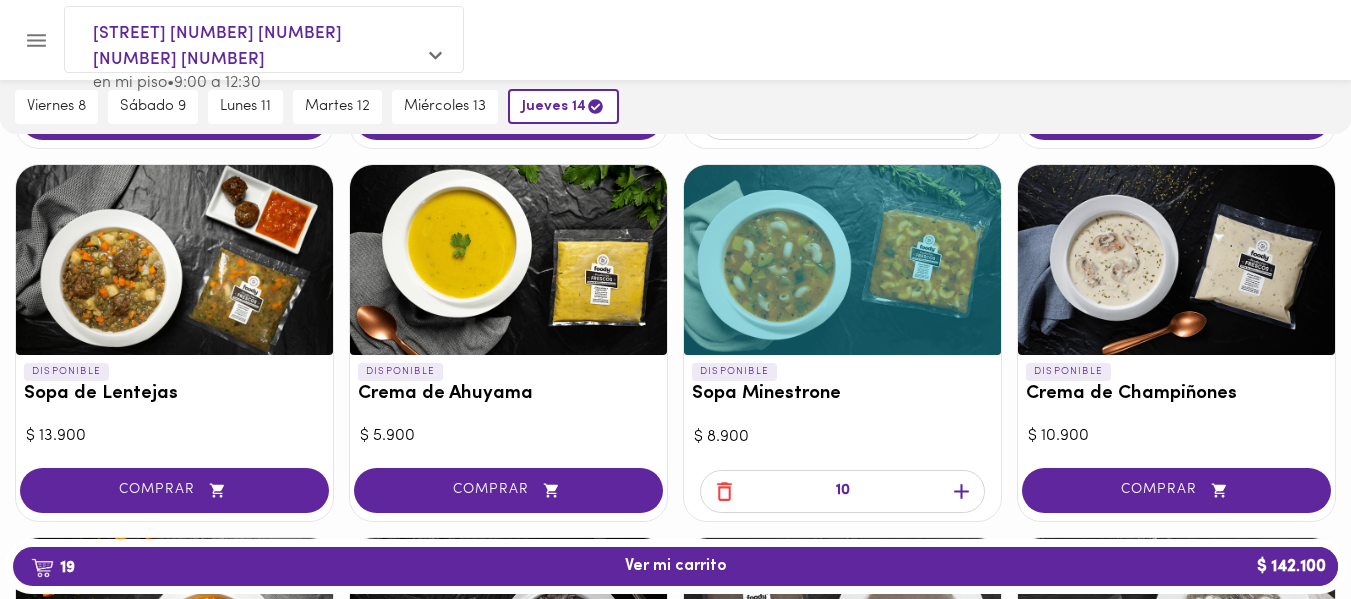 click on "10" at bounding box center (843, 491) 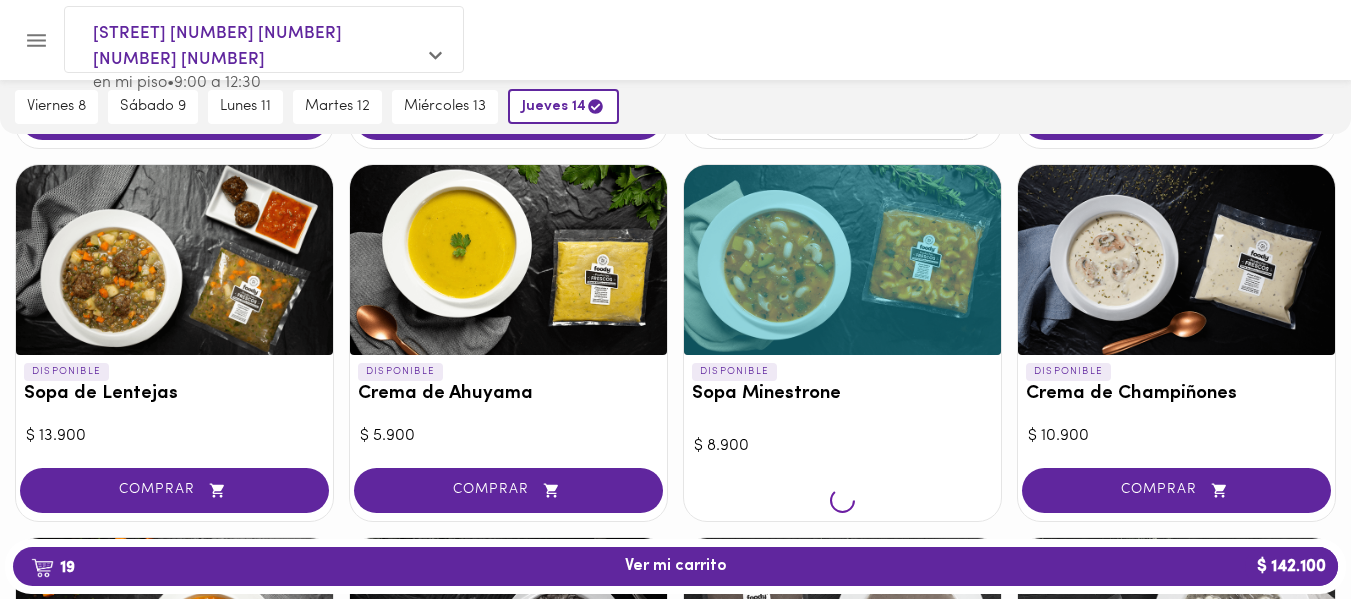 click at bounding box center [842, 502] 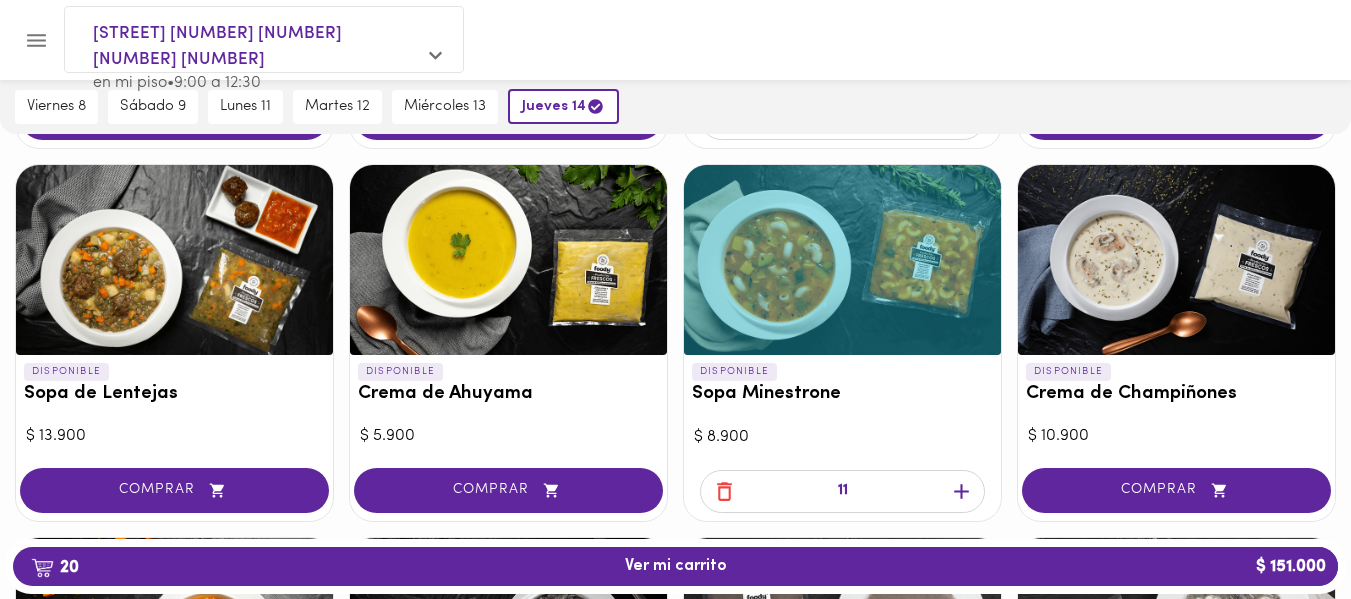 click 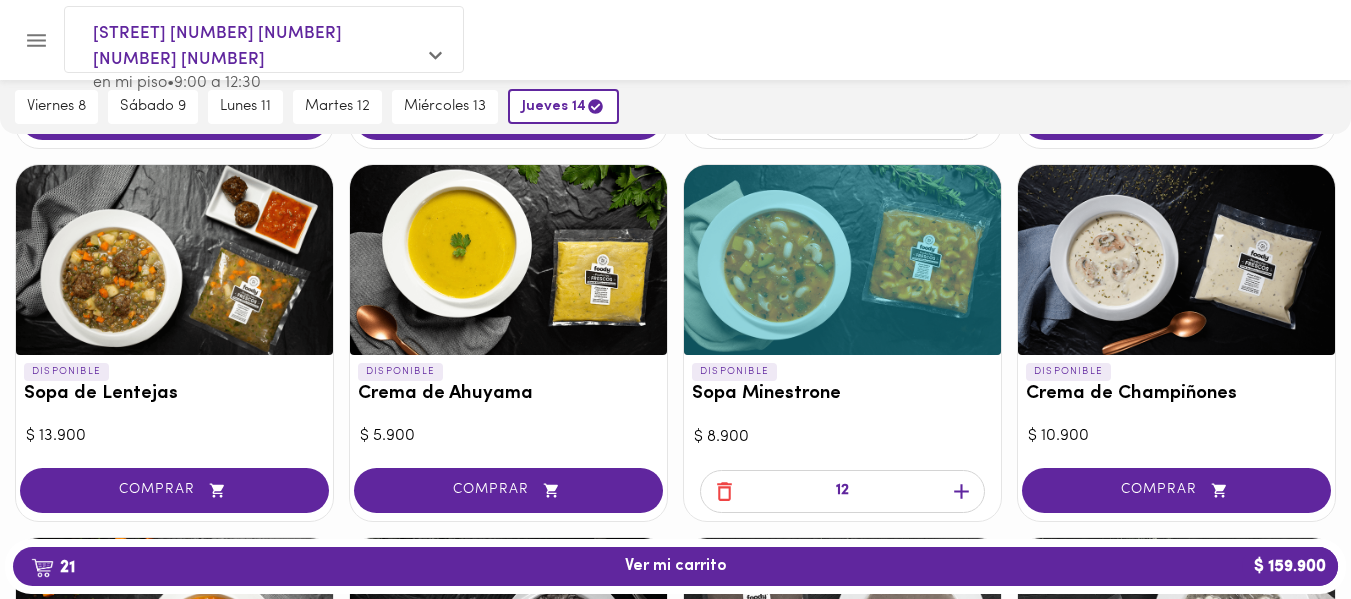 click on "12" at bounding box center (842, 493) 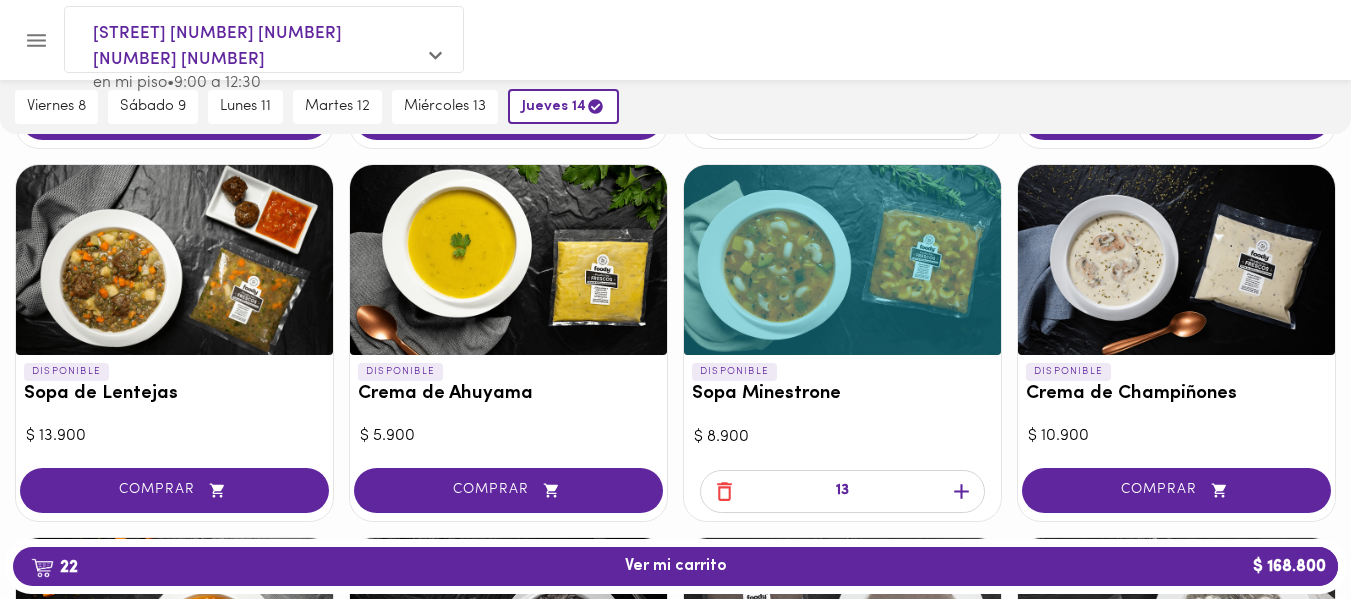 click 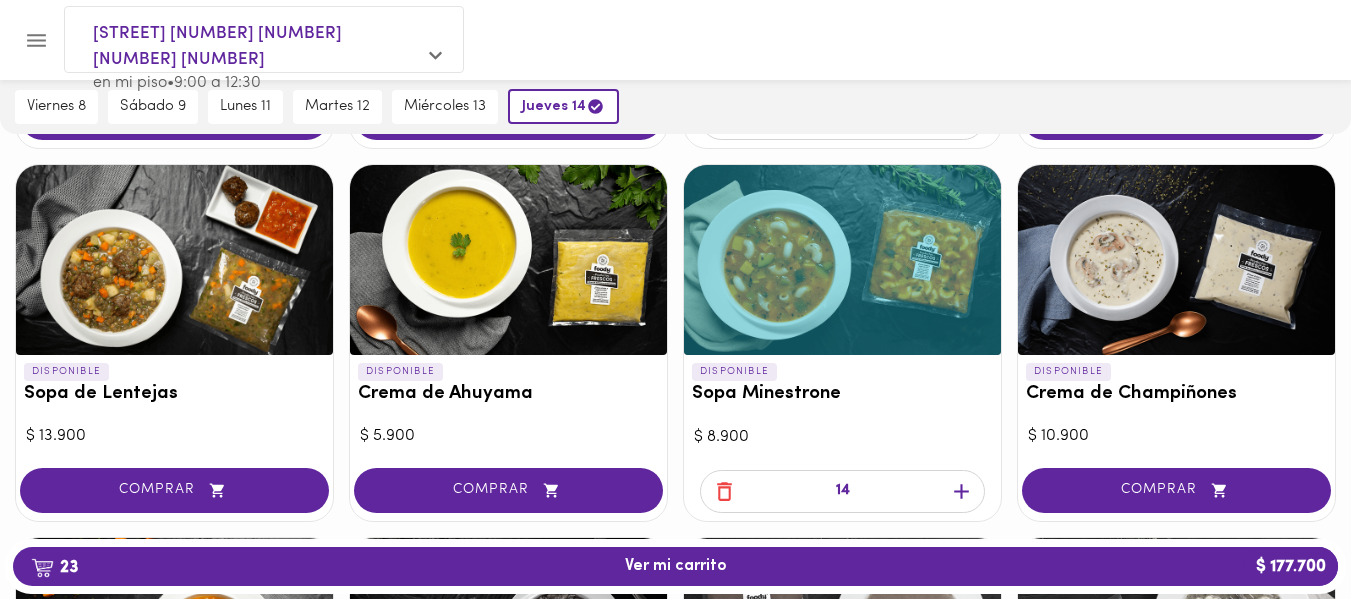 click 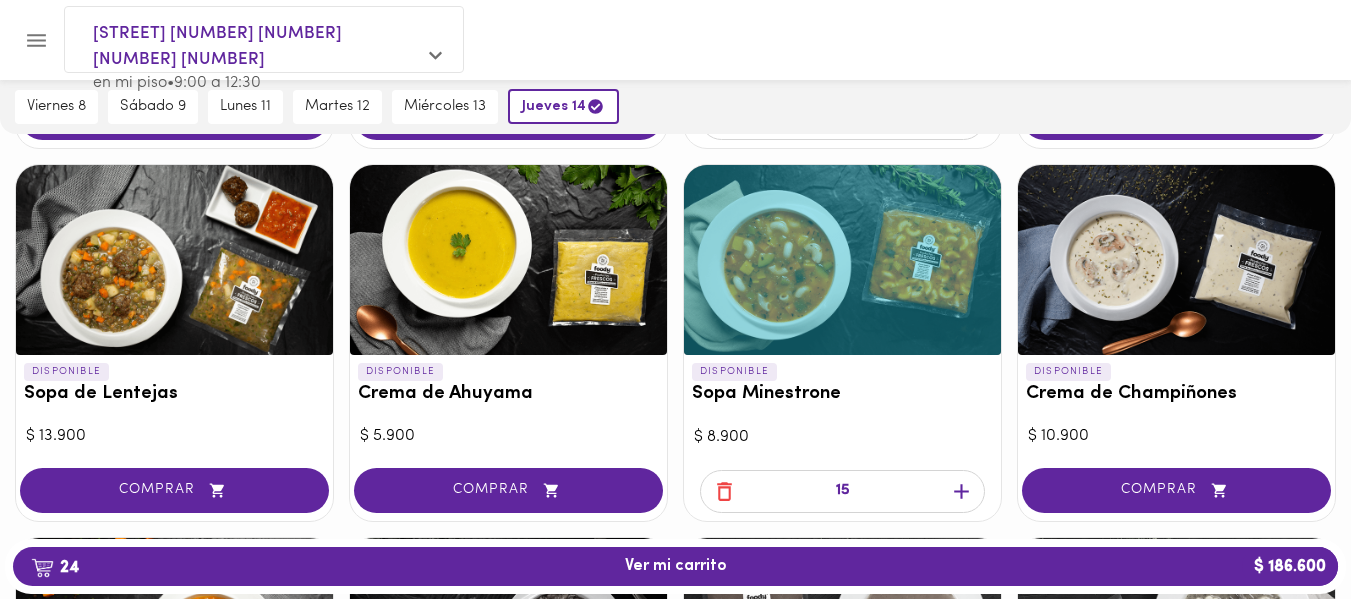 click 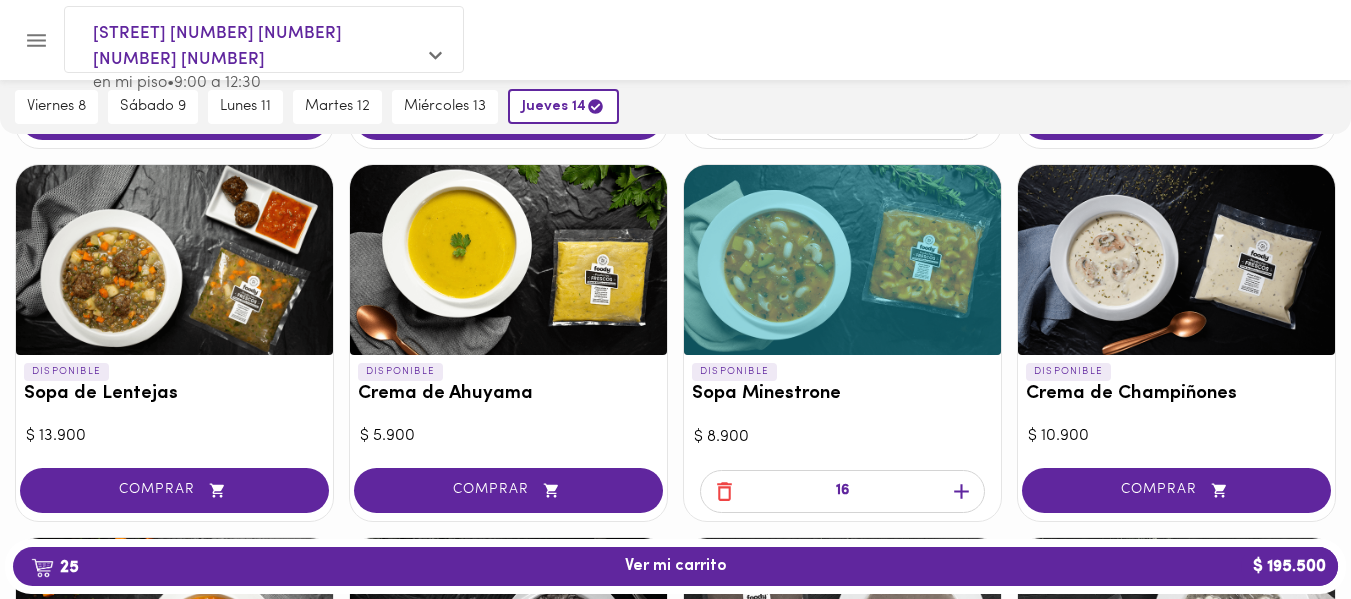 click 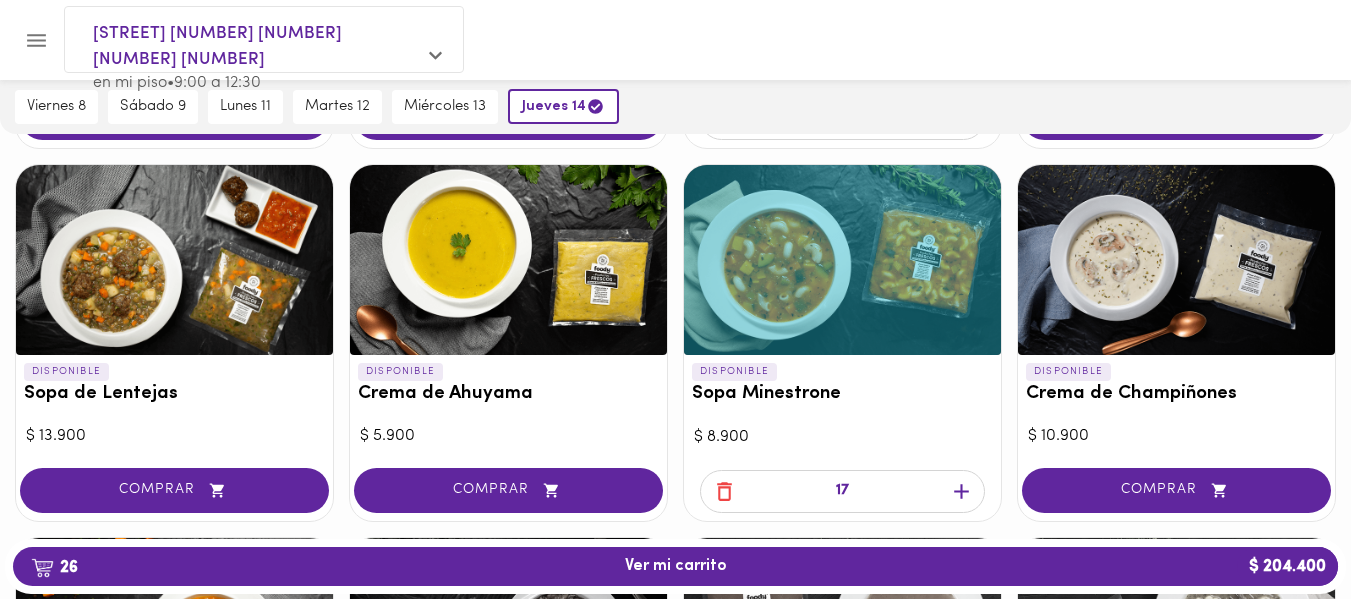 click 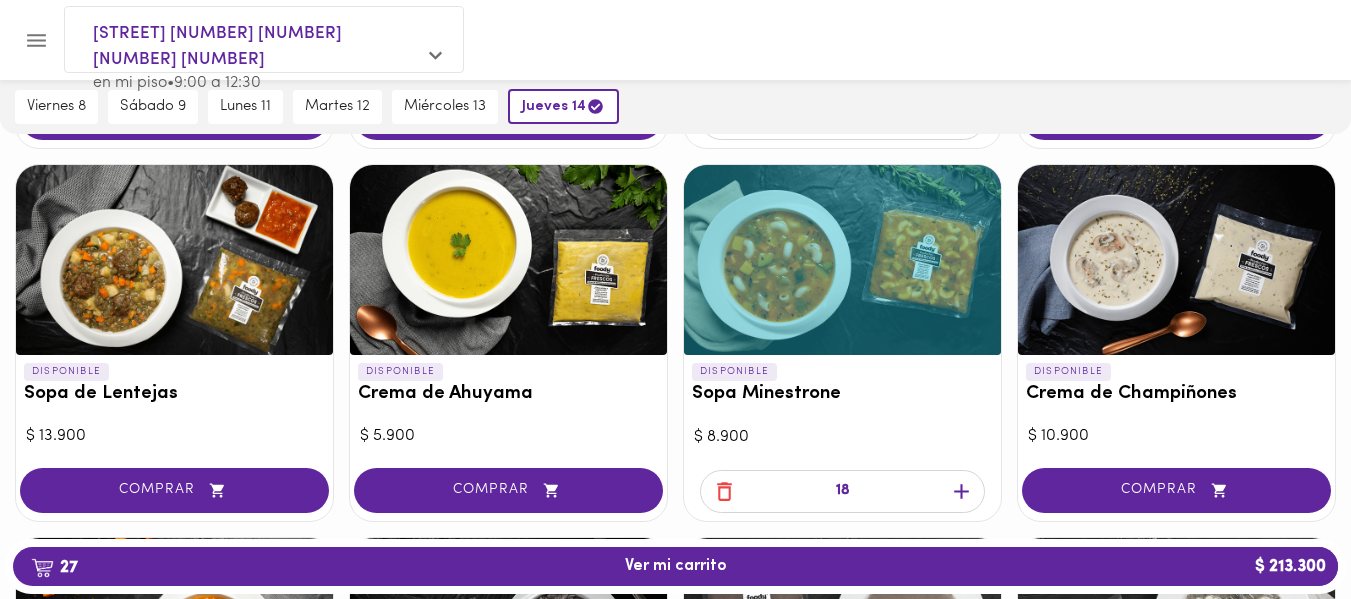 click 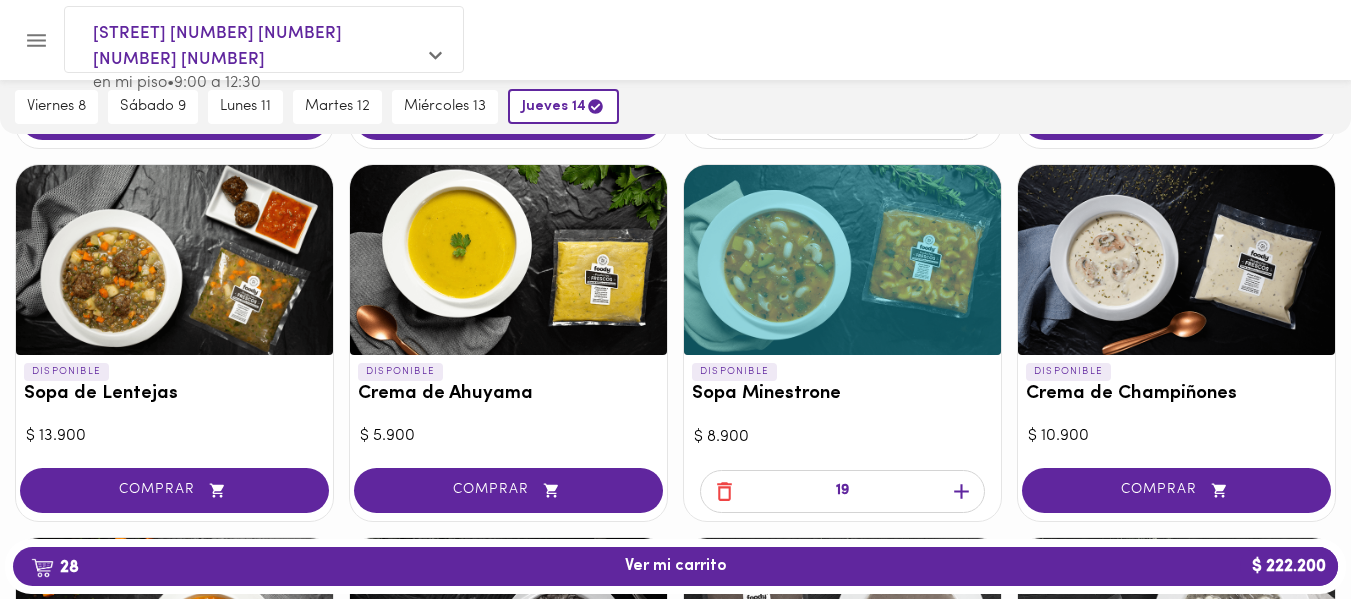 click 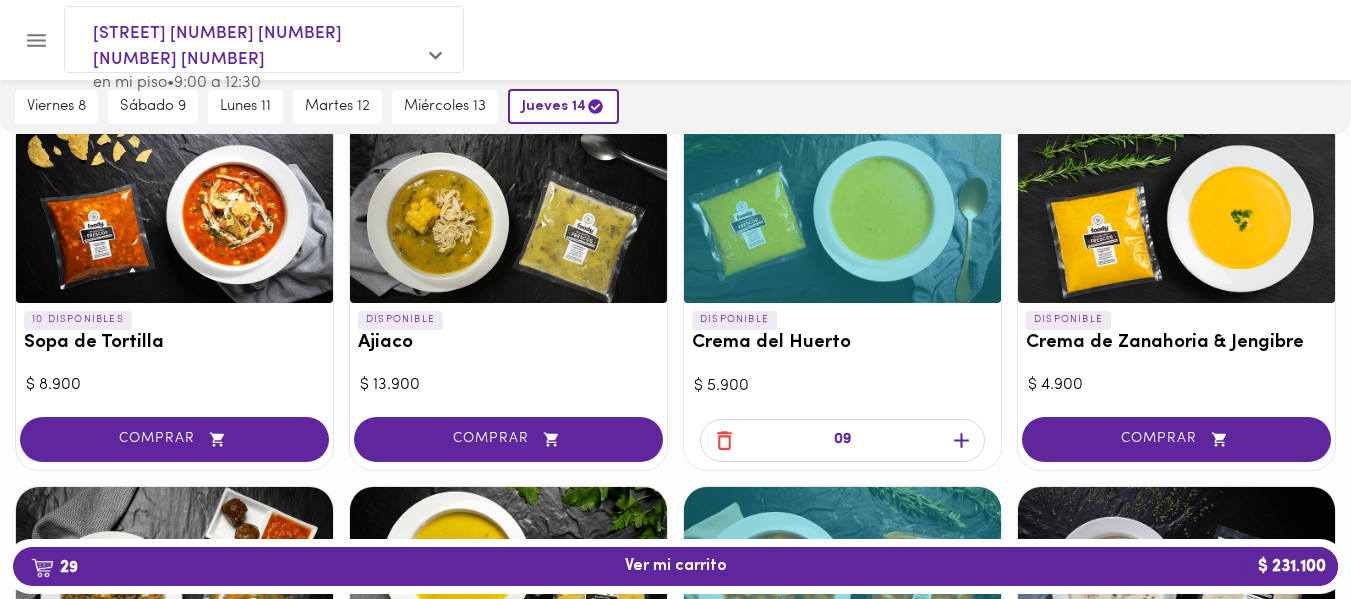 scroll, scrollTop: 237, scrollLeft: 0, axis: vertical 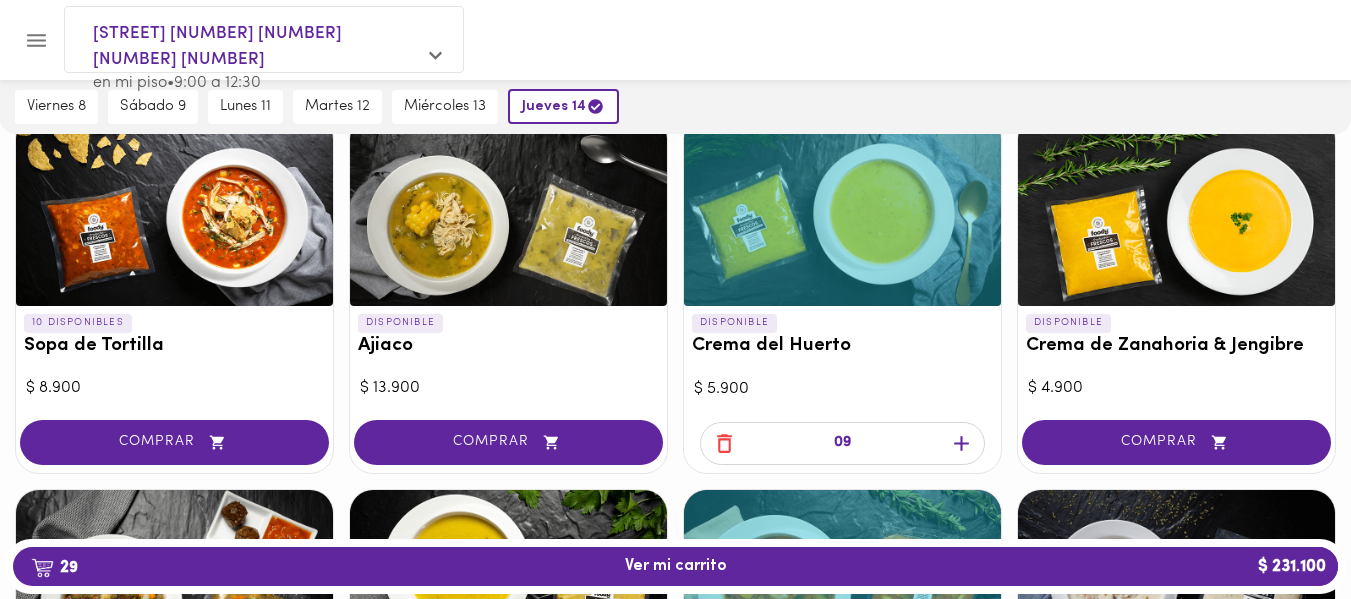 click 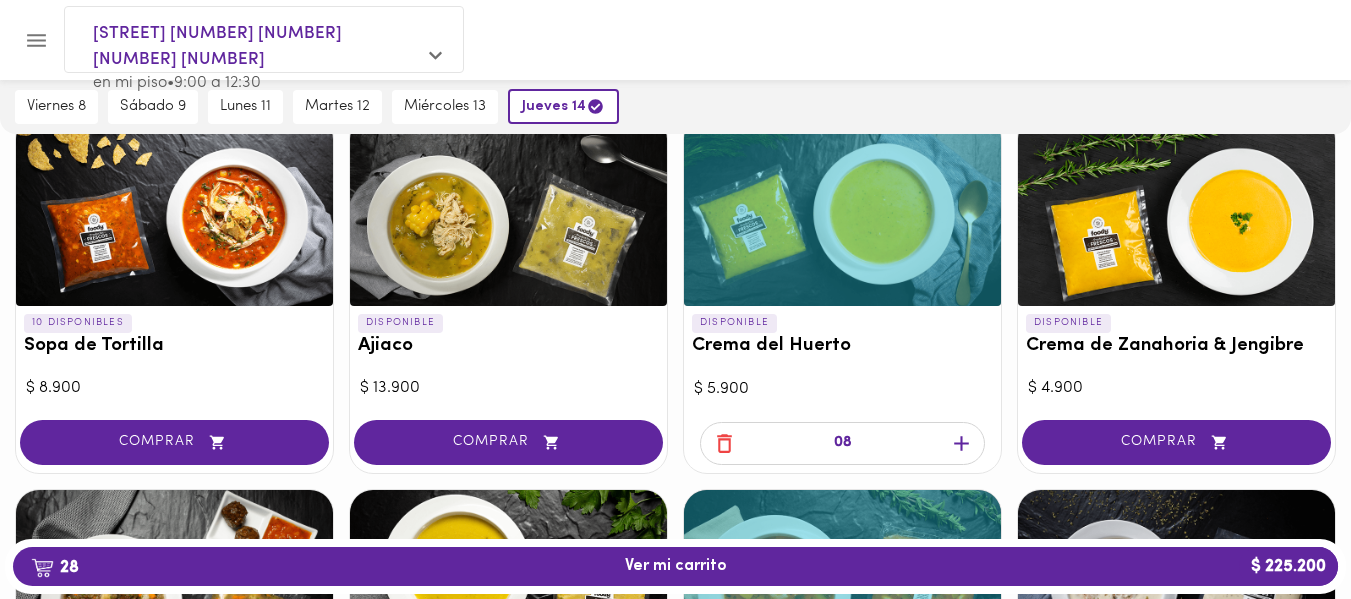 click 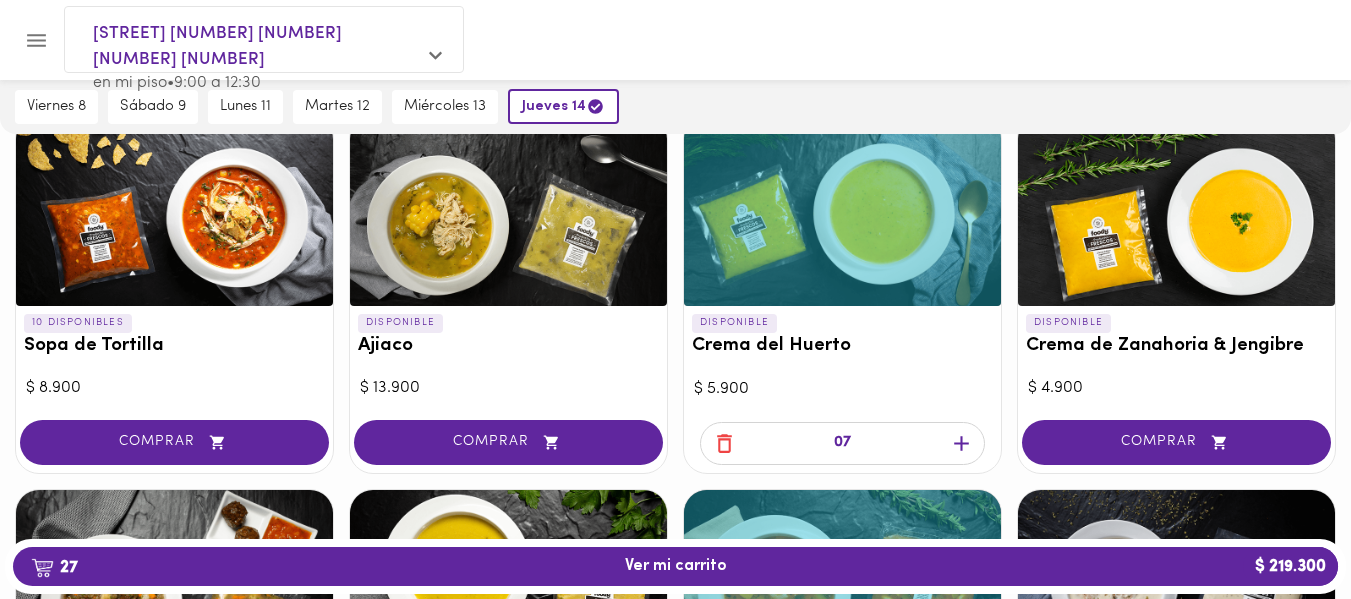 click on "07" at bounding box center [842, 443] 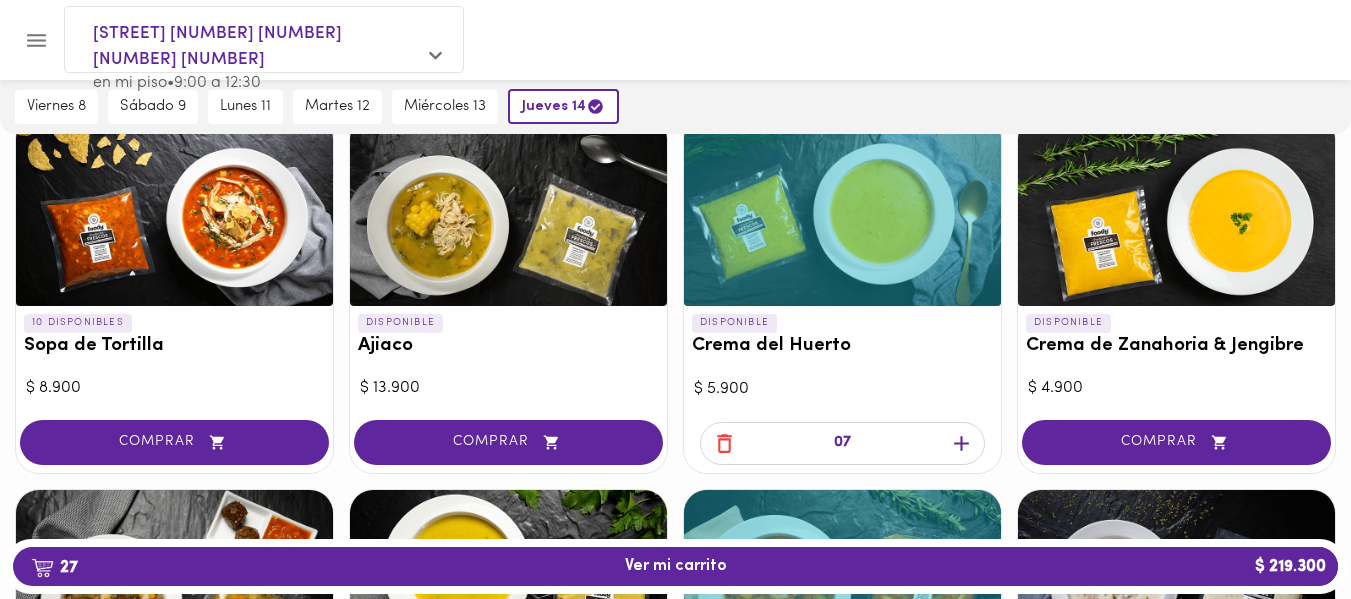 click 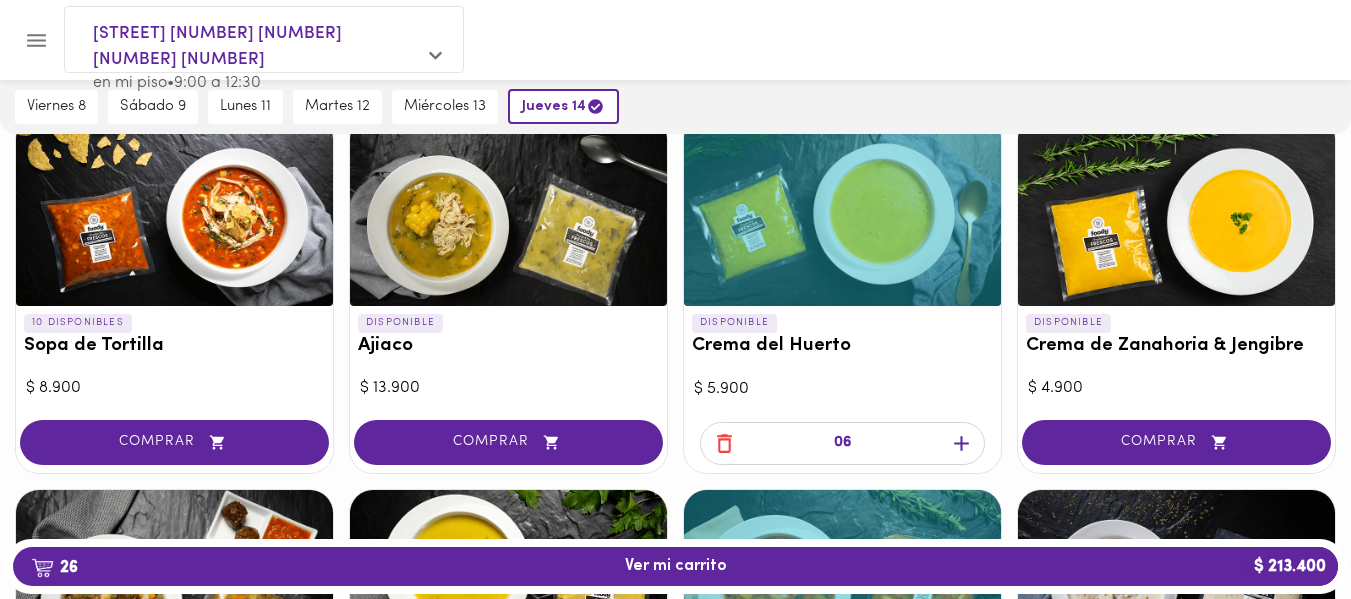 click 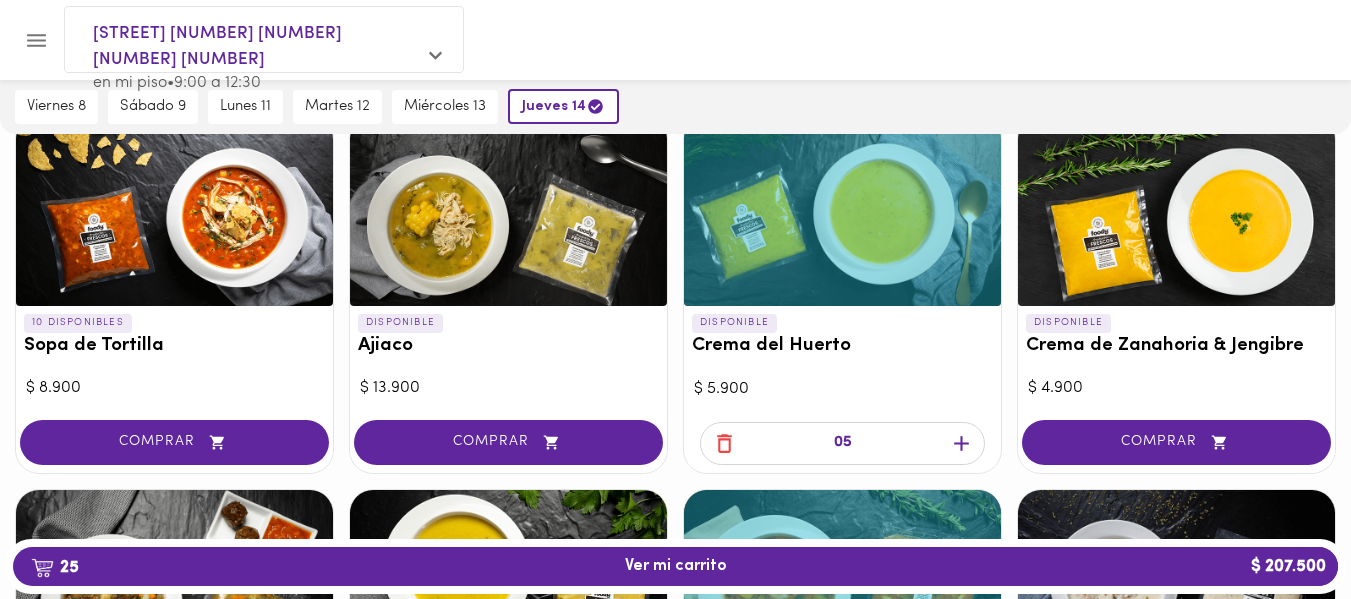 click 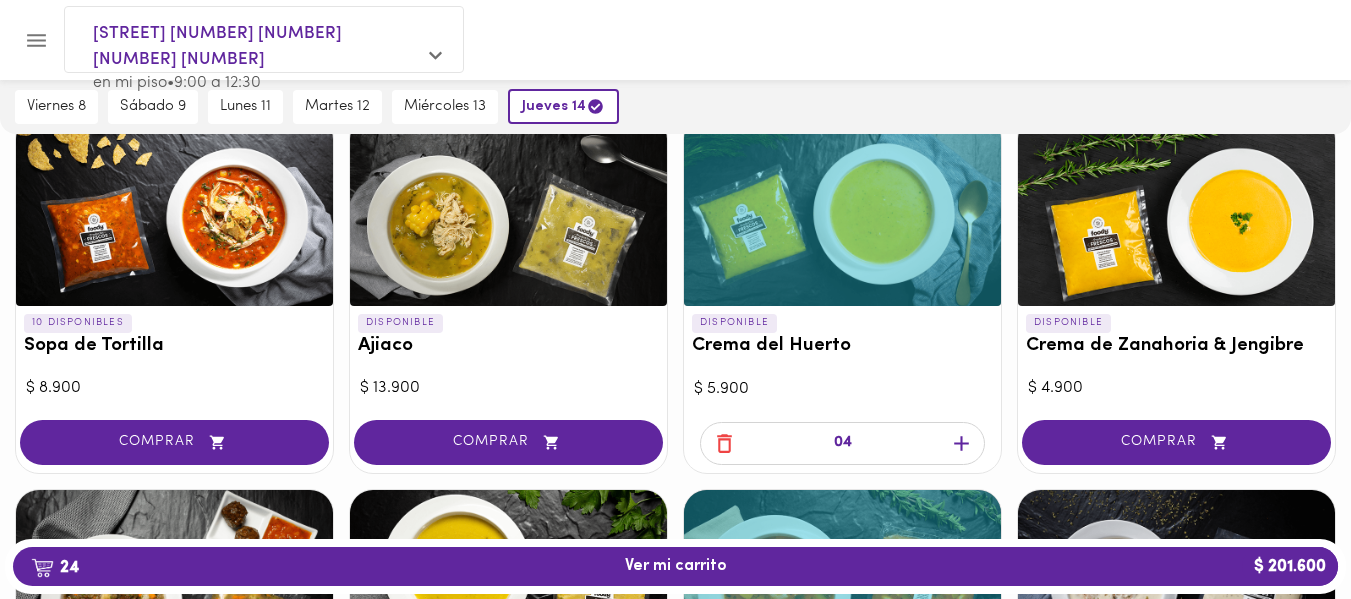 click 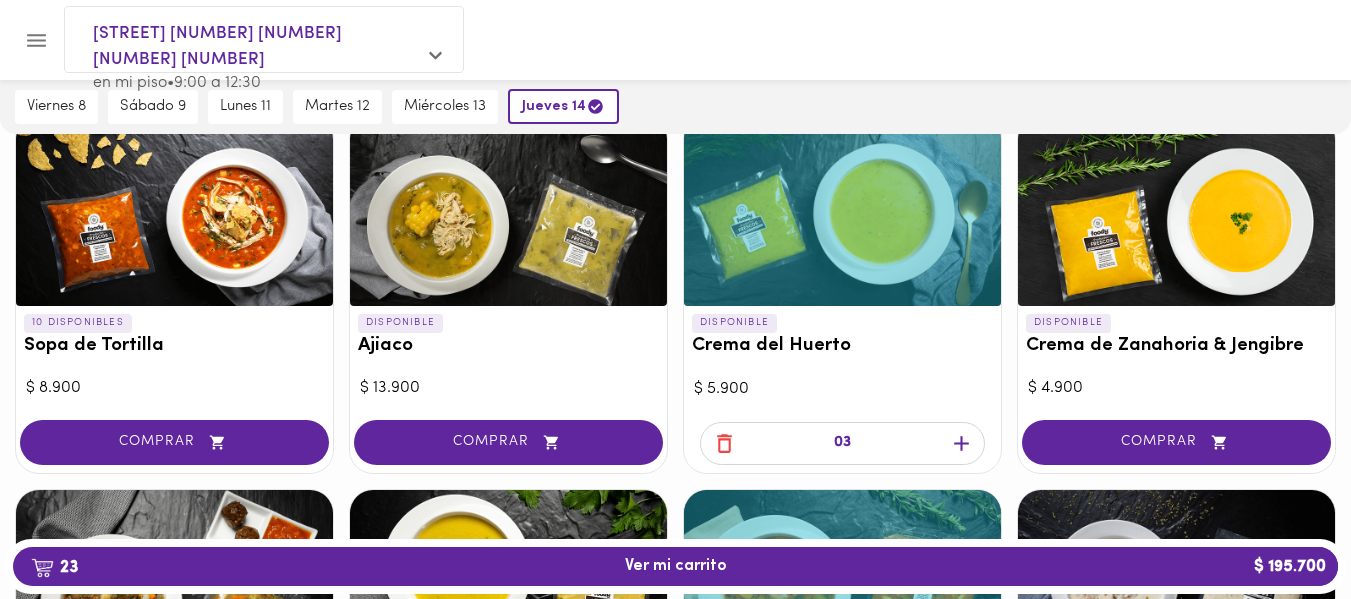 click 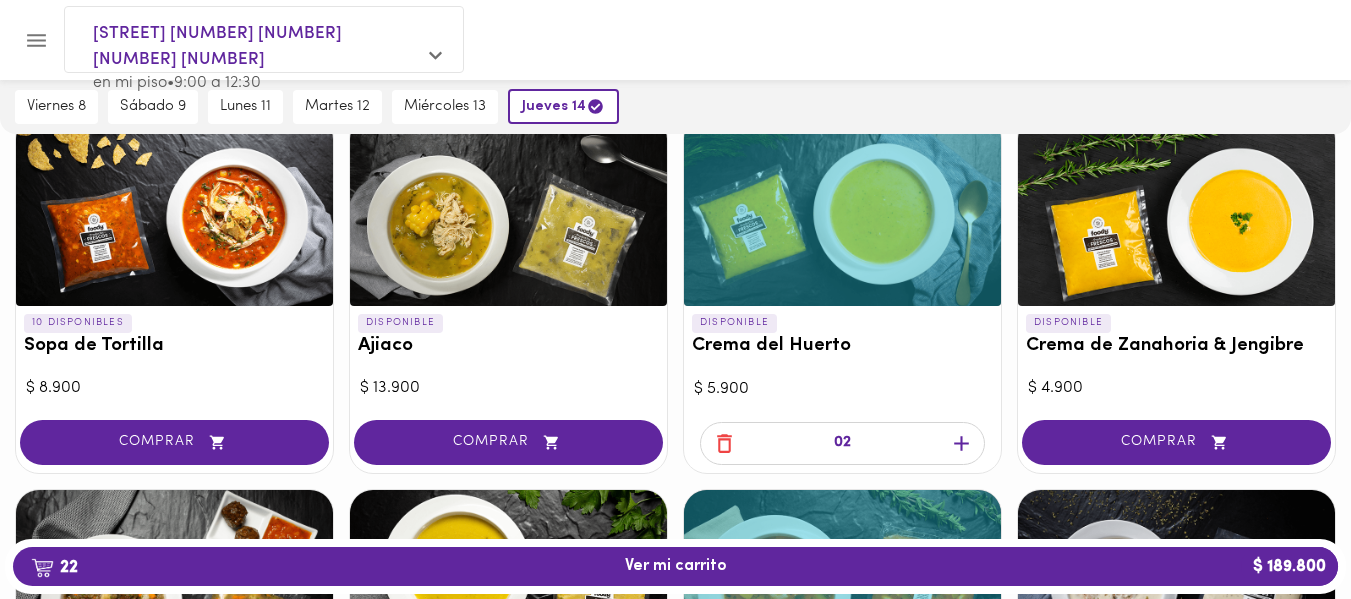 click 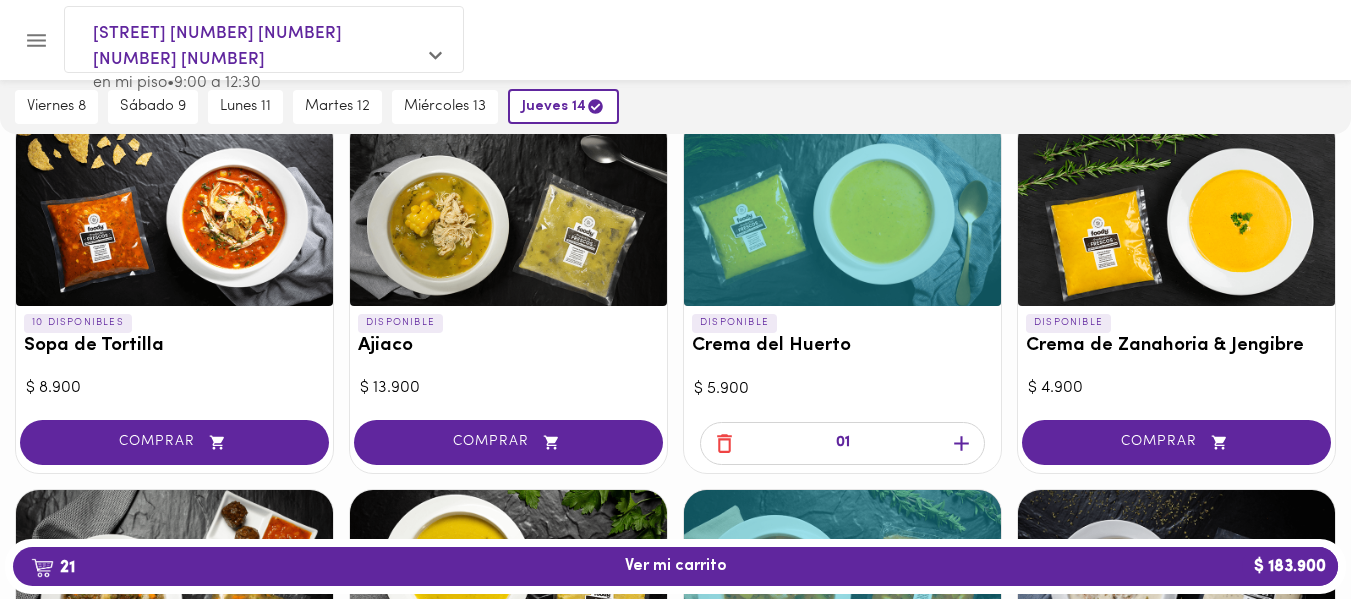 click 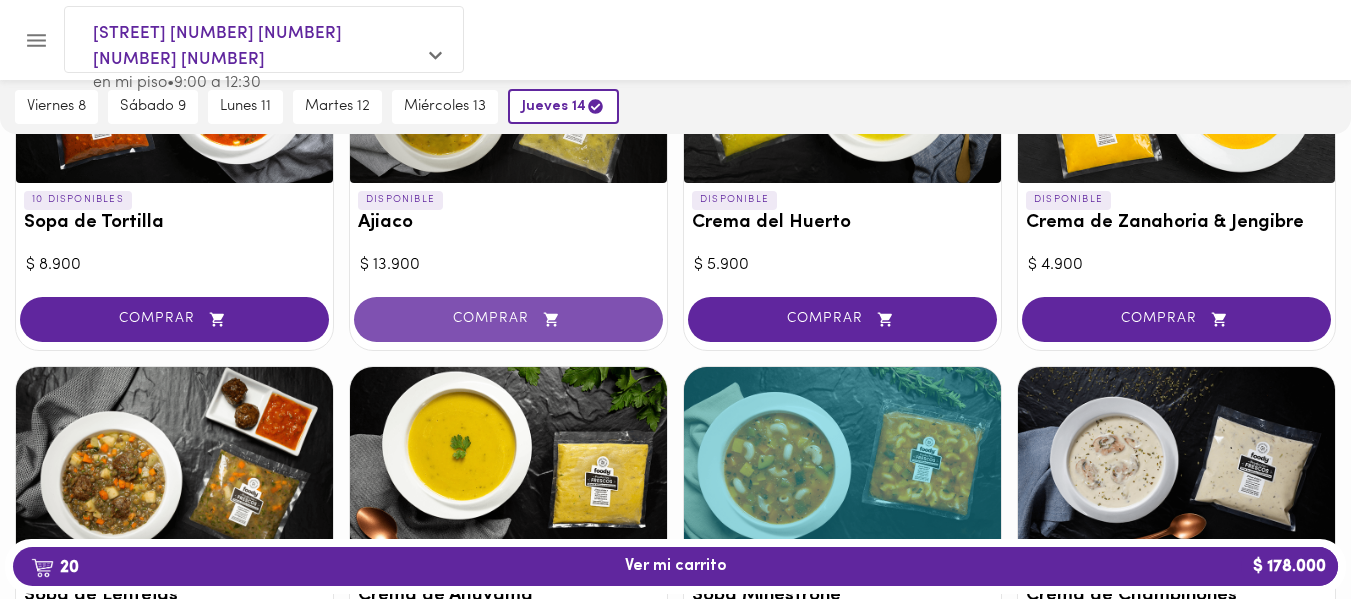 scroll, scrollTop: 0, scrollLeft: 0, axis: both 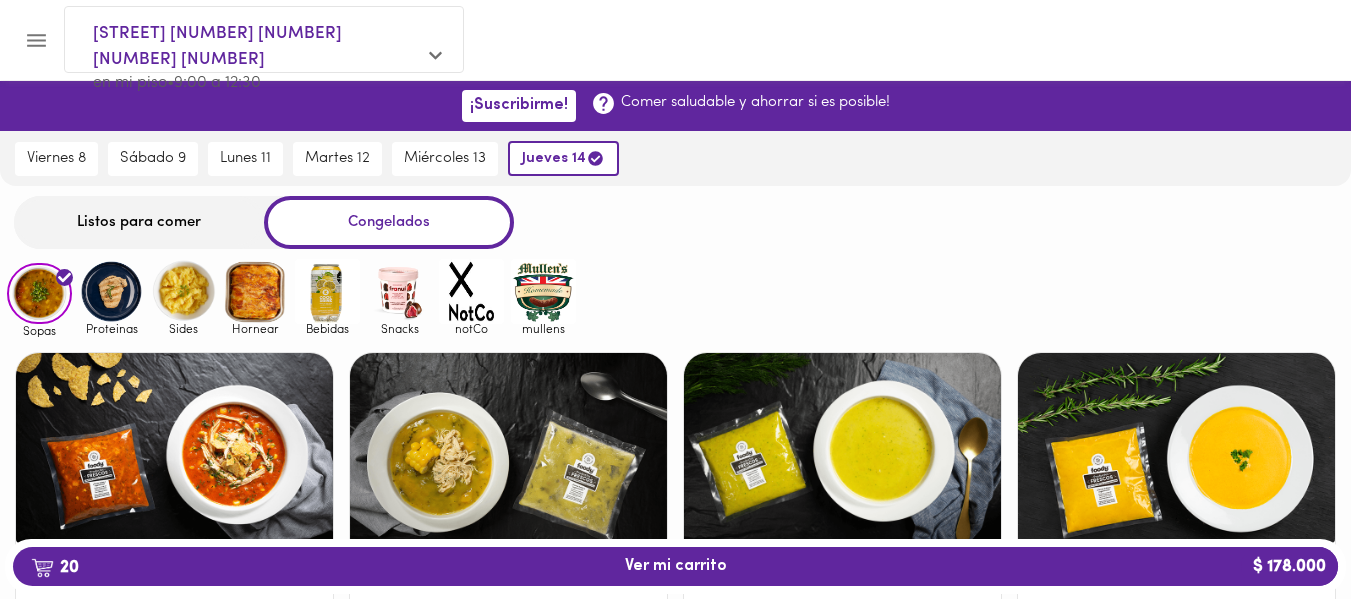 click at bounding box center (183, 291) 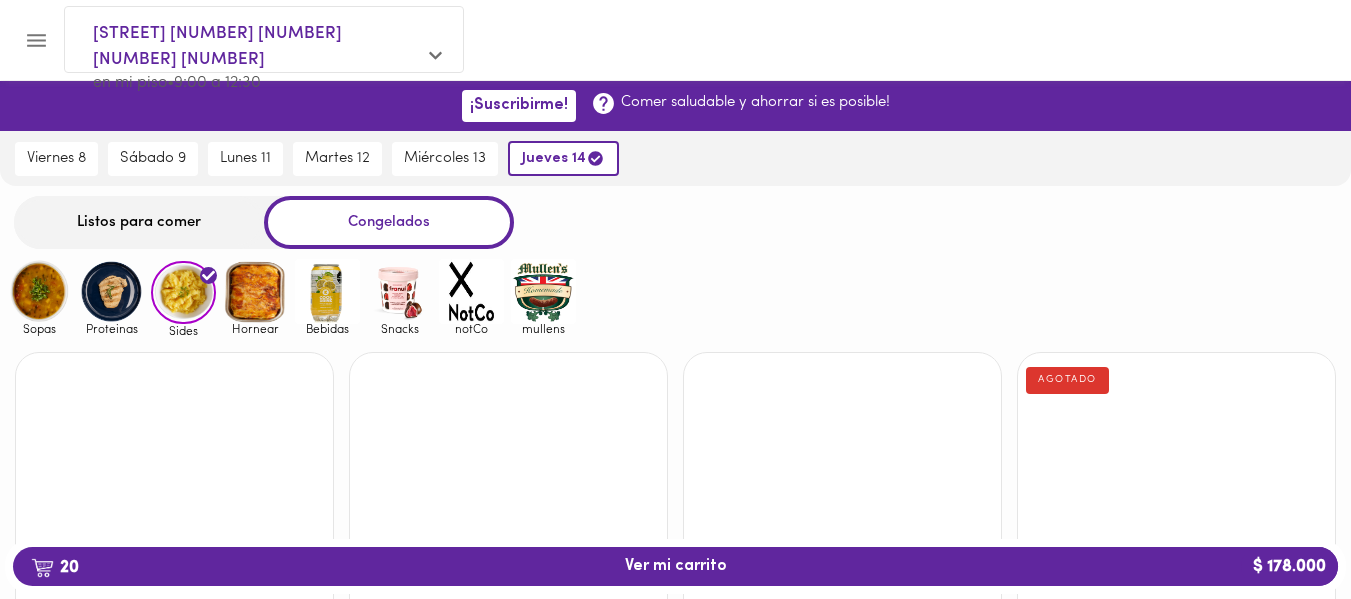 scroll, scrollTop: 174, scrollLeft: 0, axis: vertical 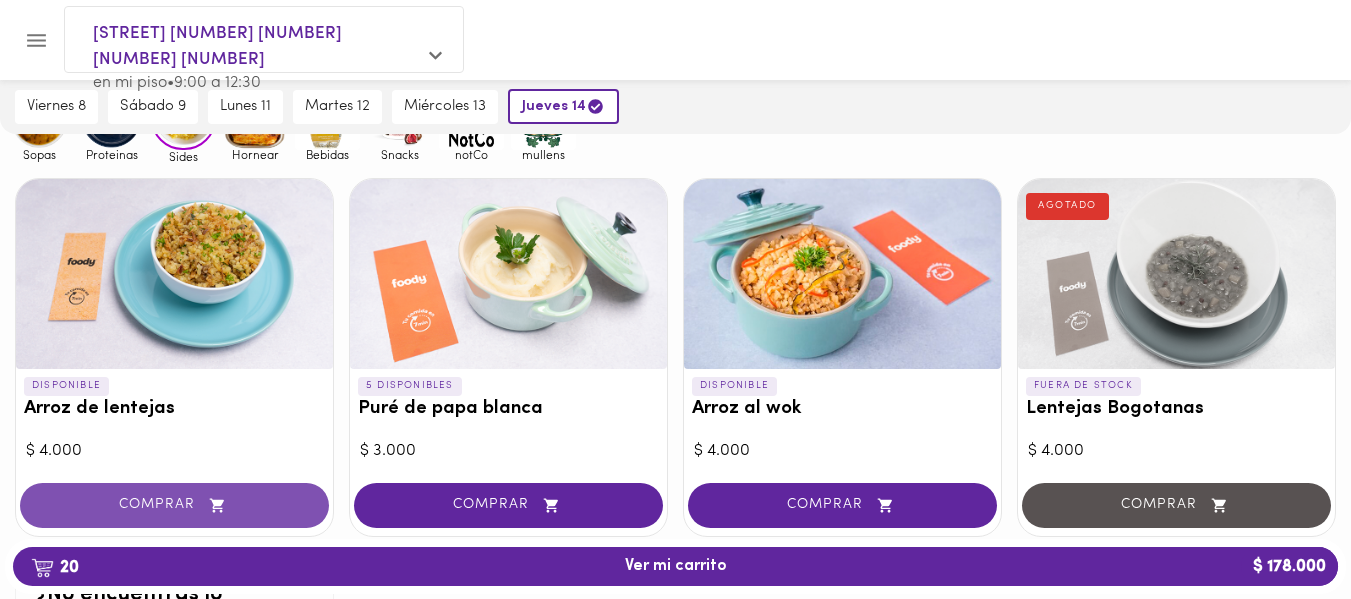 click on "COMPRAR" at bounding box center (174, 505) 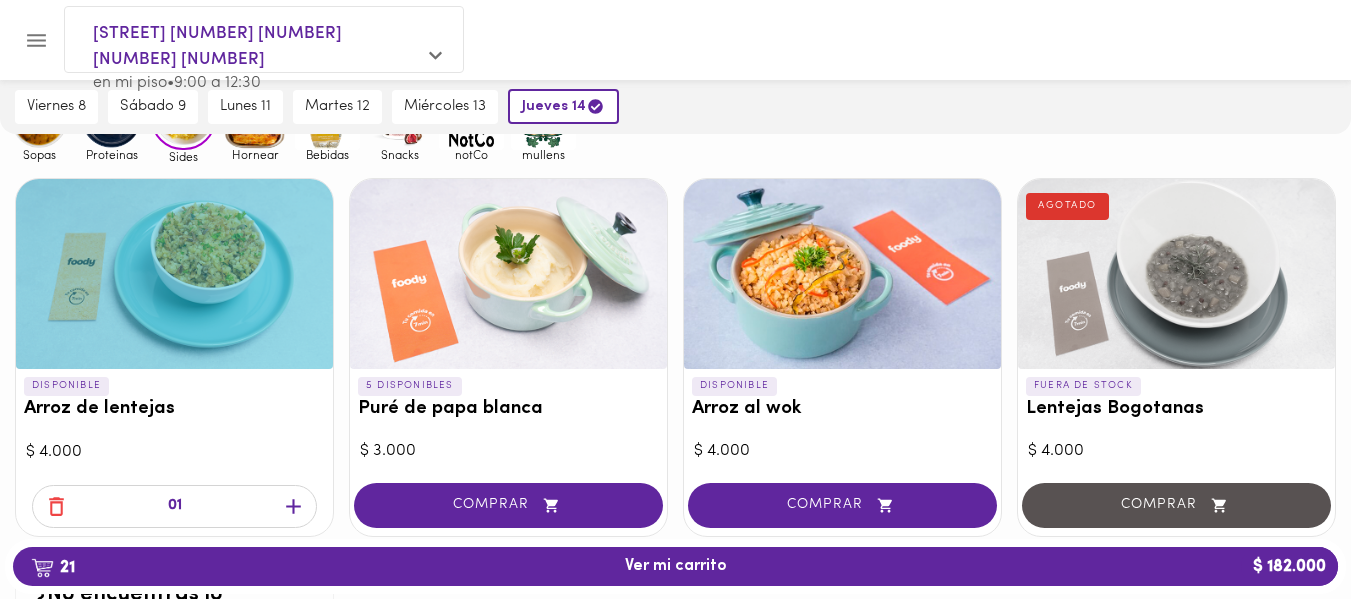click 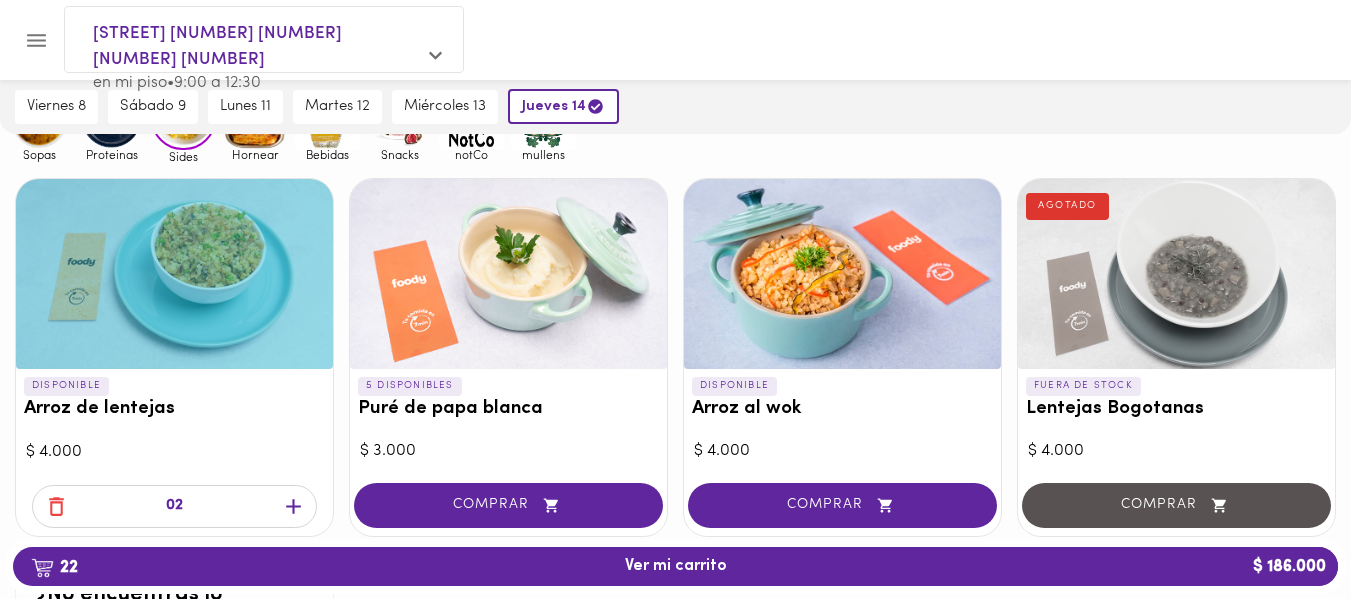 click 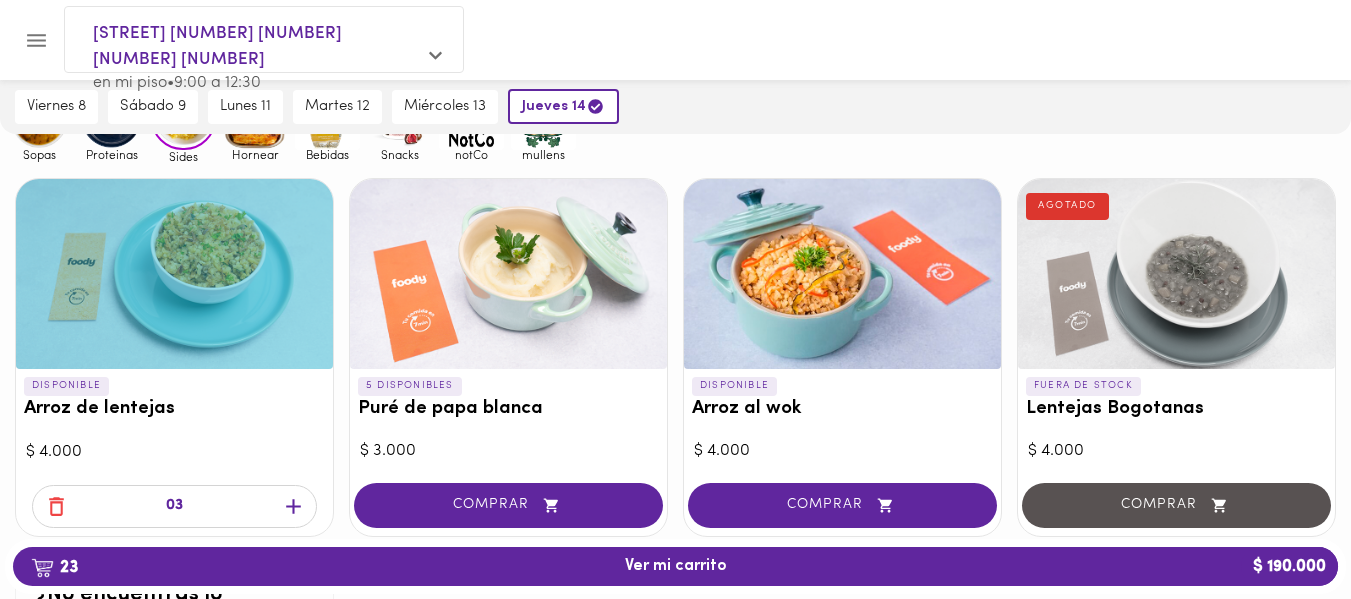 click 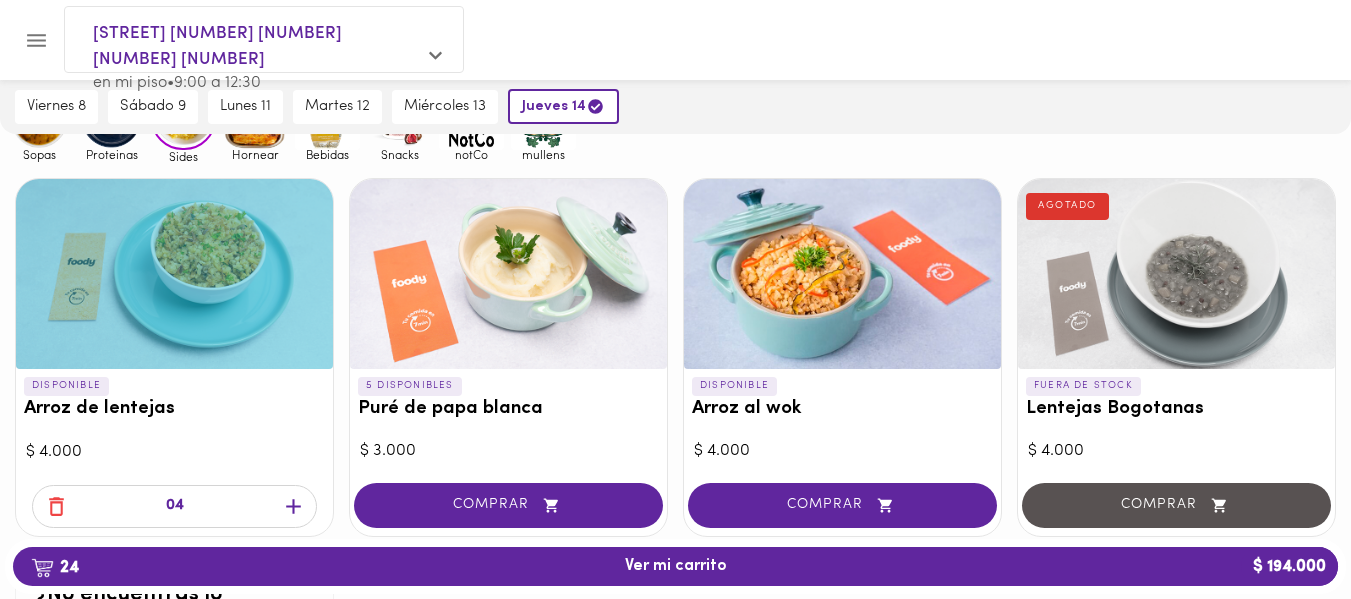 click 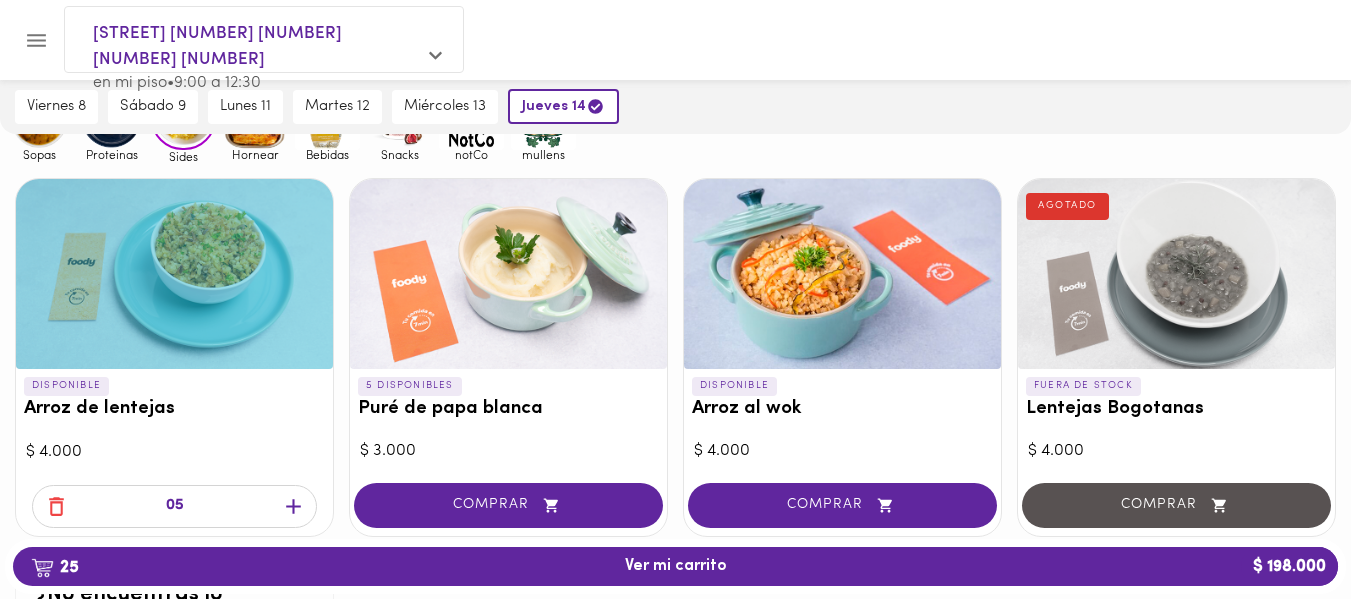 click 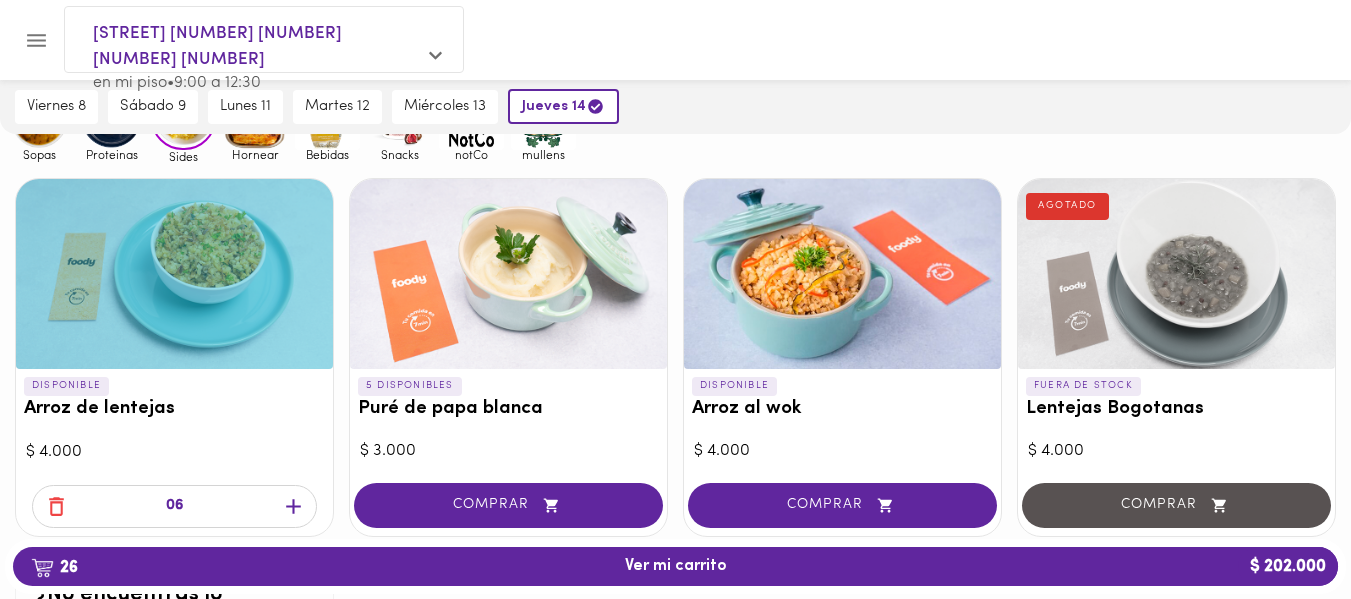 click 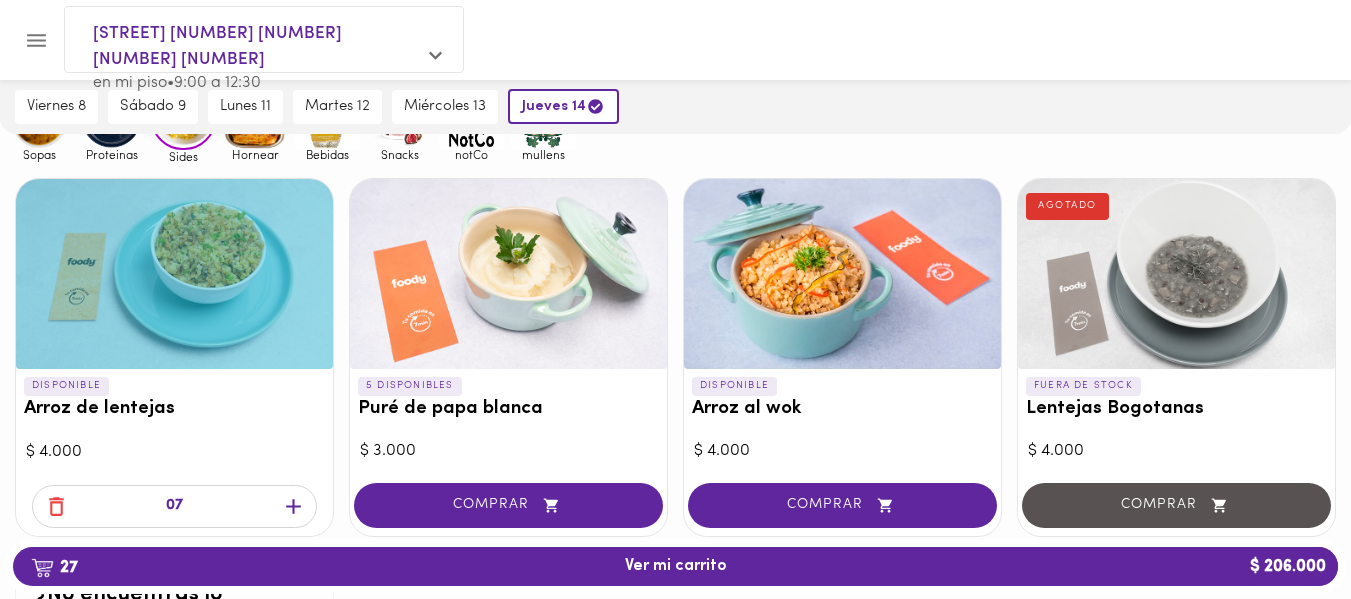 click 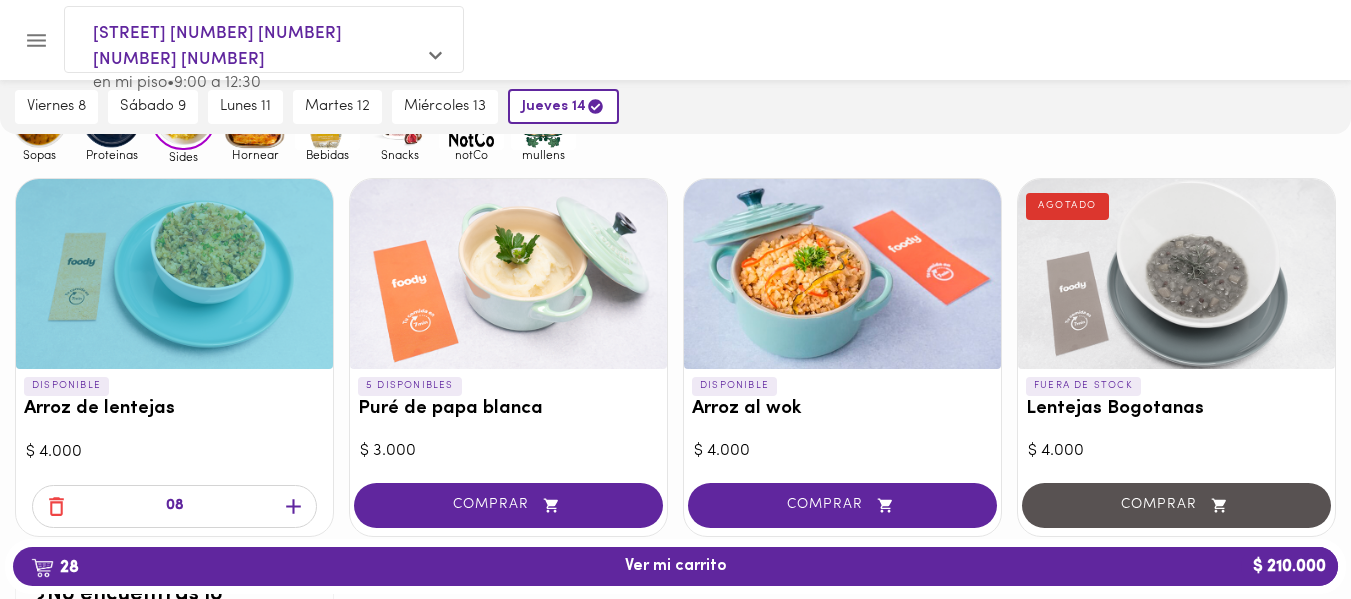 click 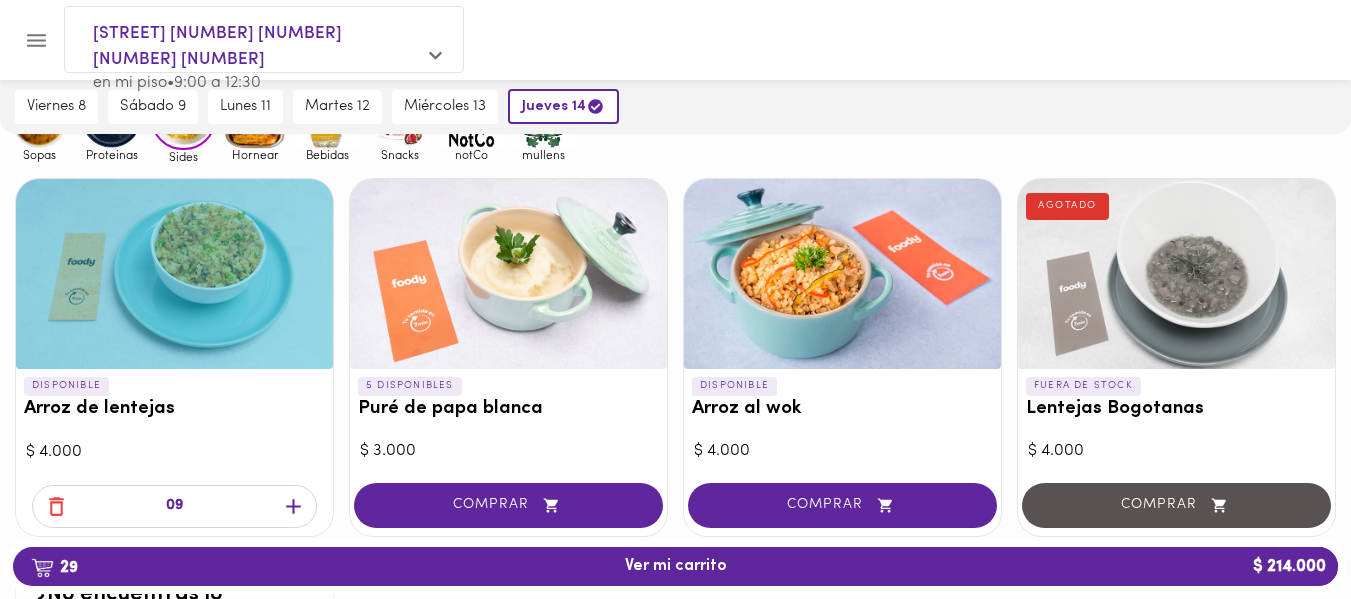 click 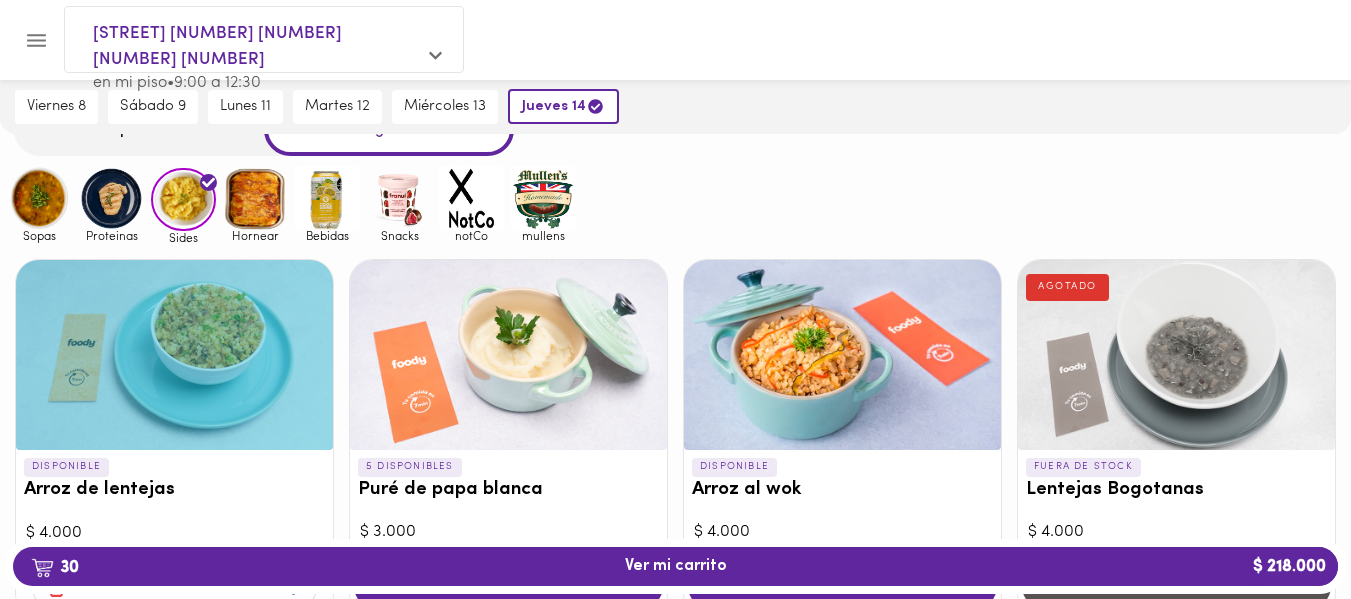 scroll, scrollTop: 0, scrollLeft: 0, axis: both 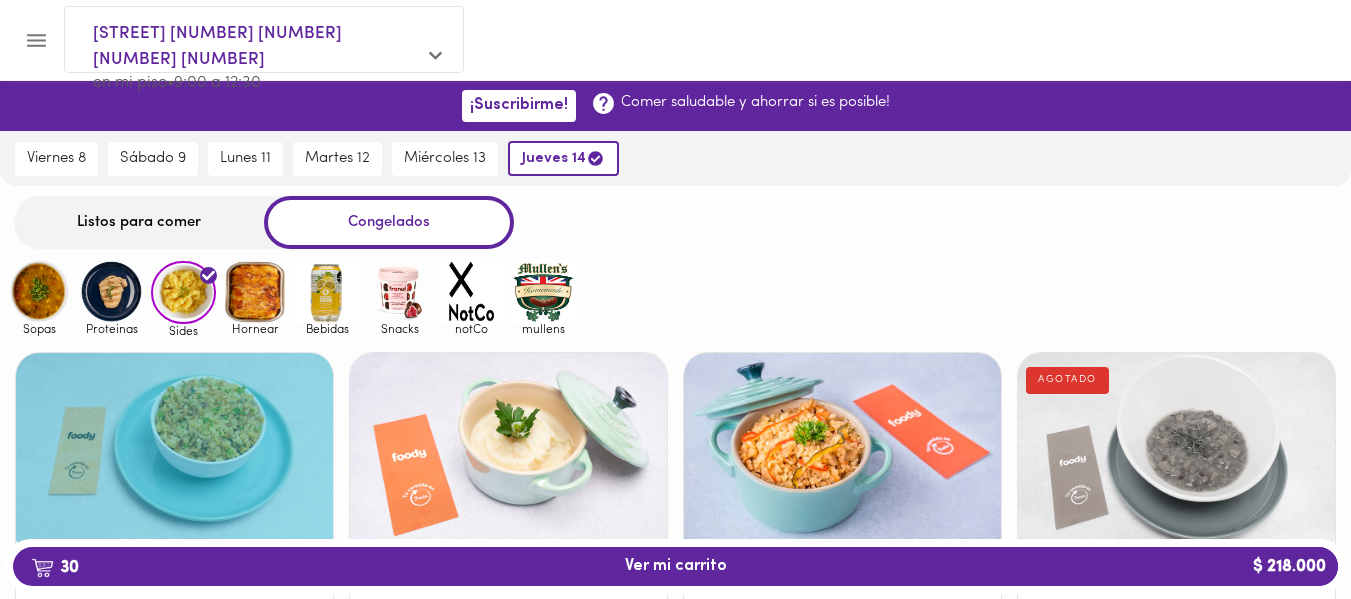 click on "Listos para comer" at bounding box center (139, 222) 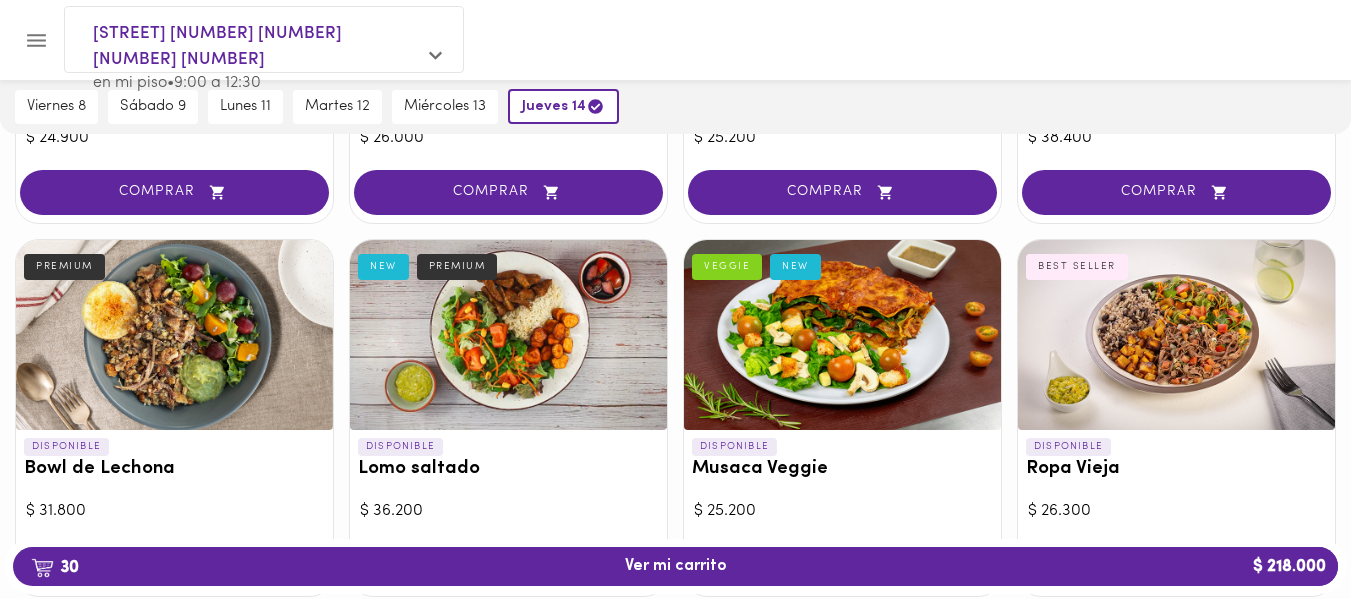 scroll, scrollTop: 500, scrollLeft: 0, axis: vertical 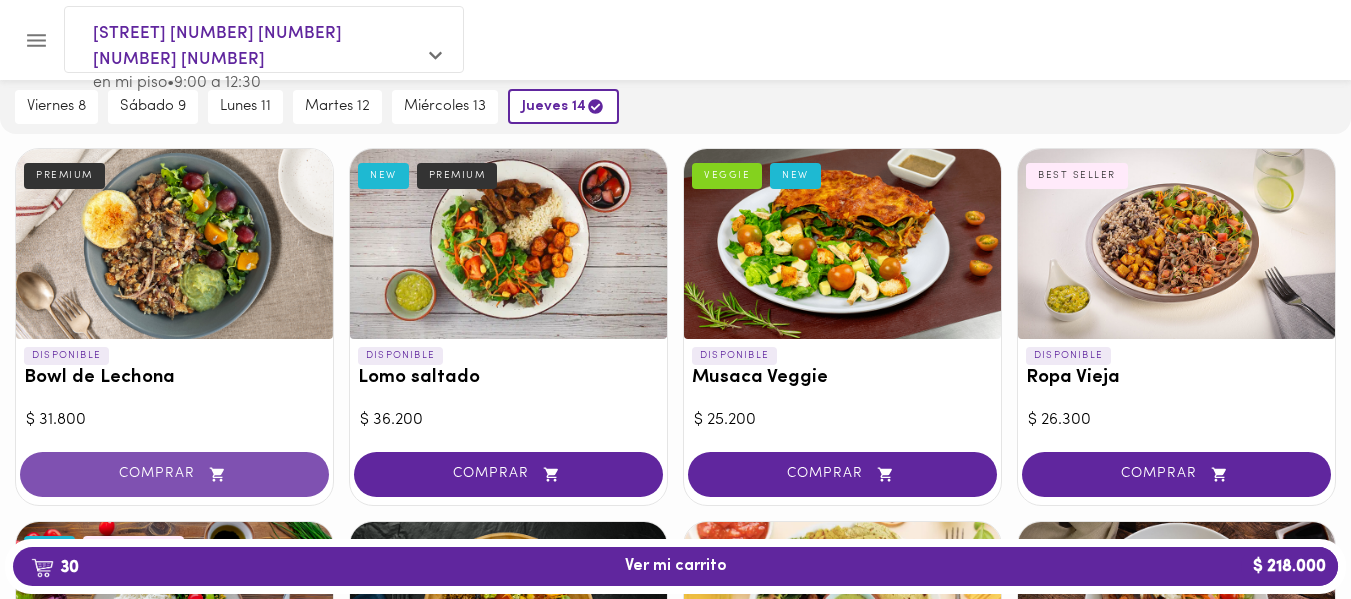 click on "COMPRAR" at bounding box center [174, 474] 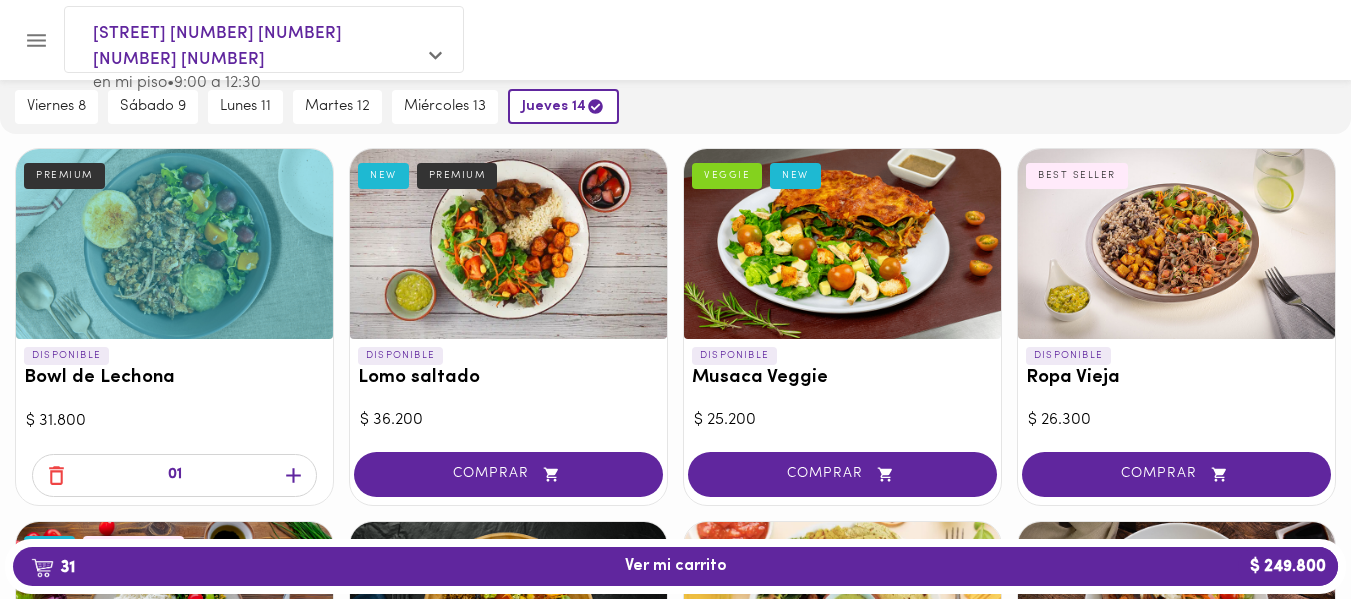click 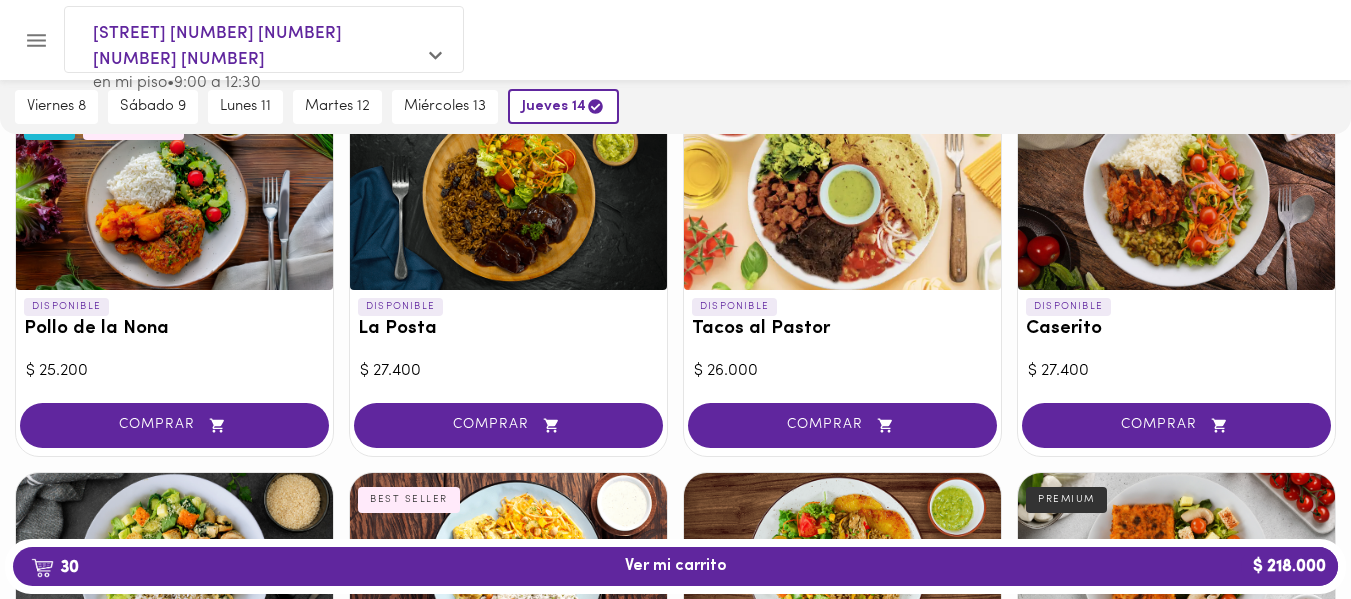 scroll, scrollTop: 955, scrollLeft: 0, axis: vertical 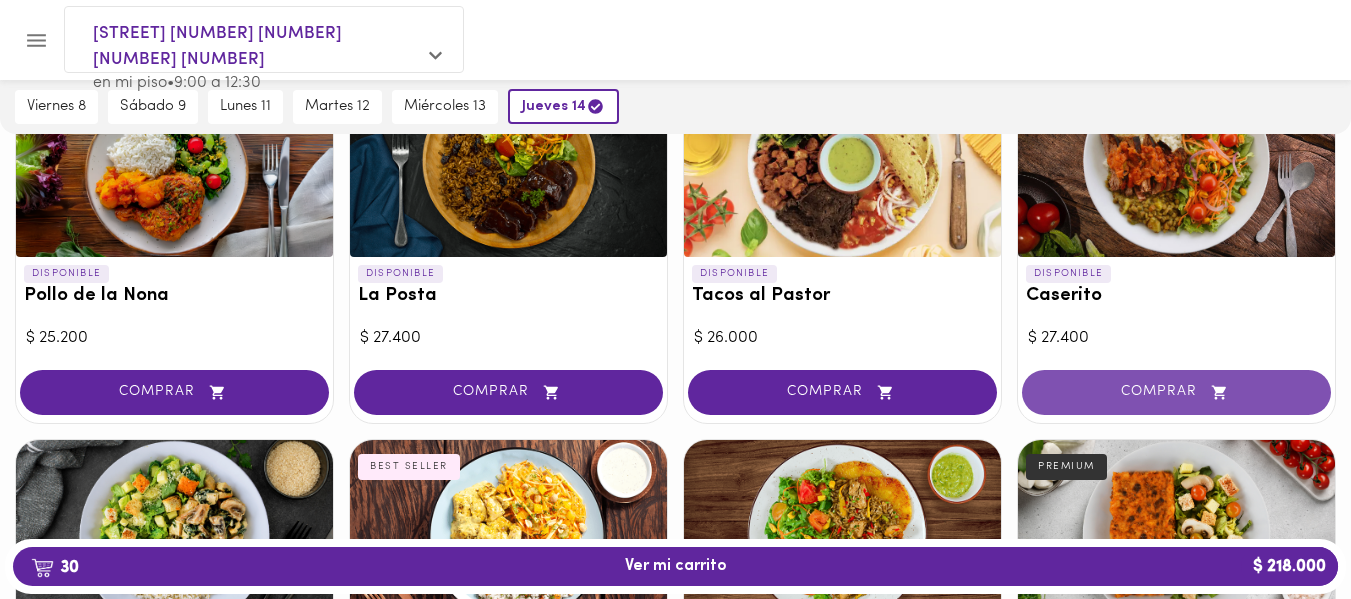 click on "COMPRAR" at bounding box center [1176, 392] 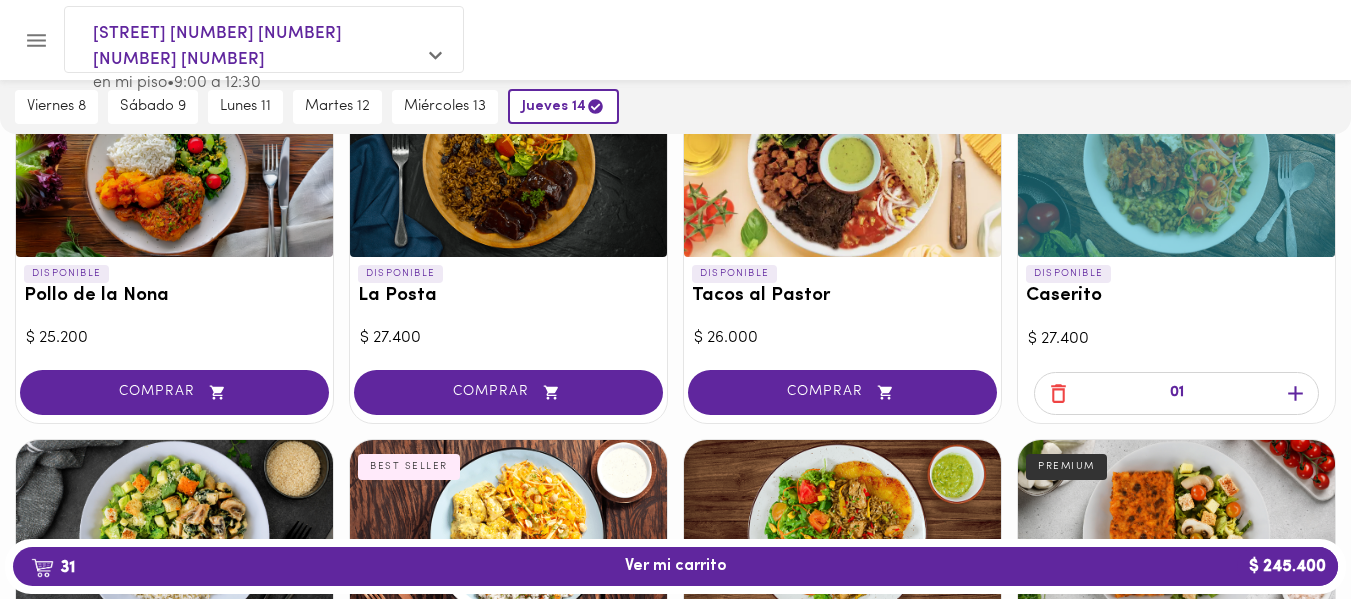 click 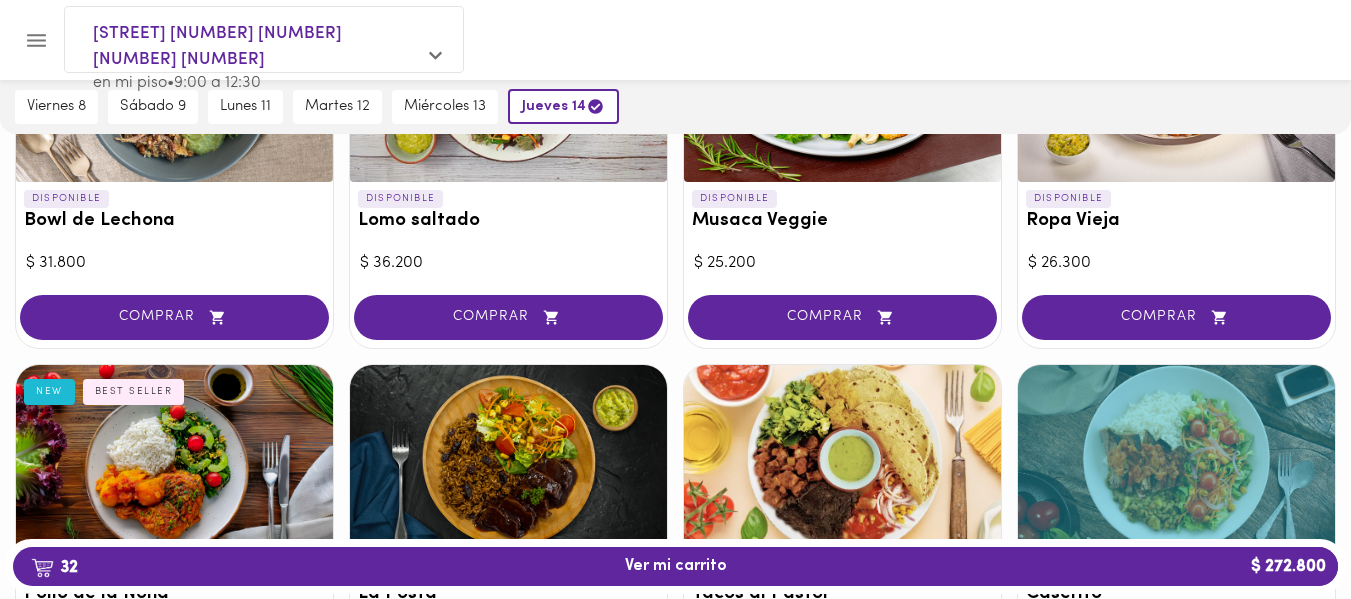 scroll, scrollTop: 921, scrollLeft: 0, axis: vertical 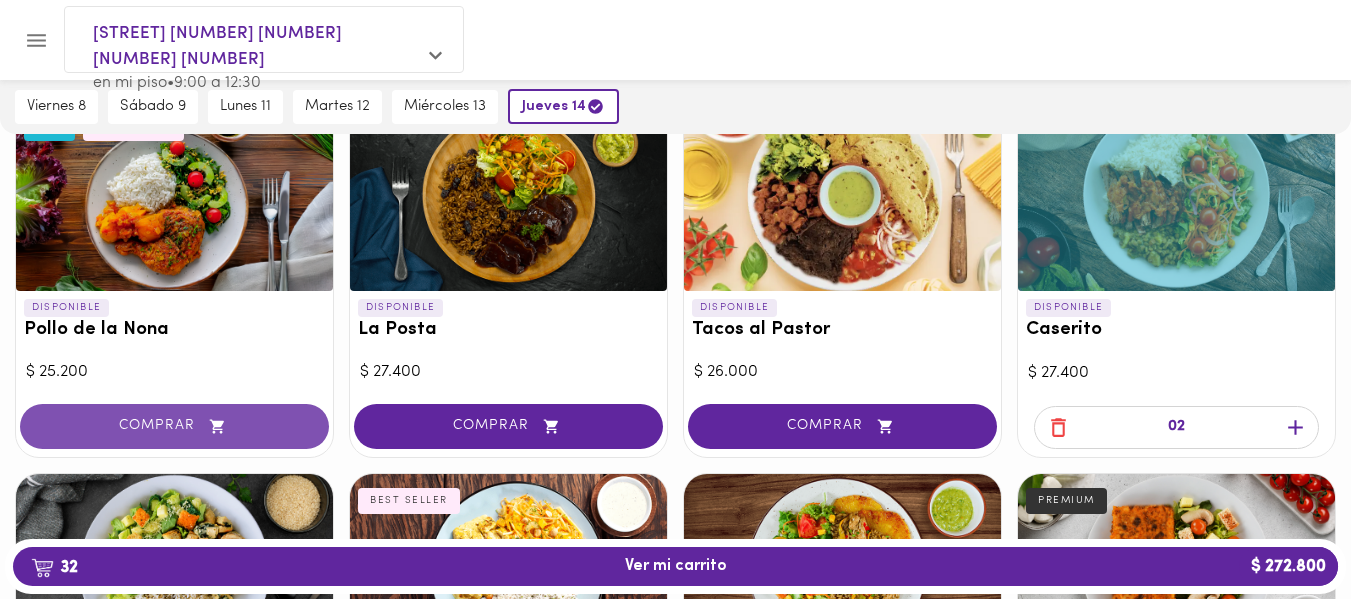 click on "COMPRAR" at bounding box center [174, 426] 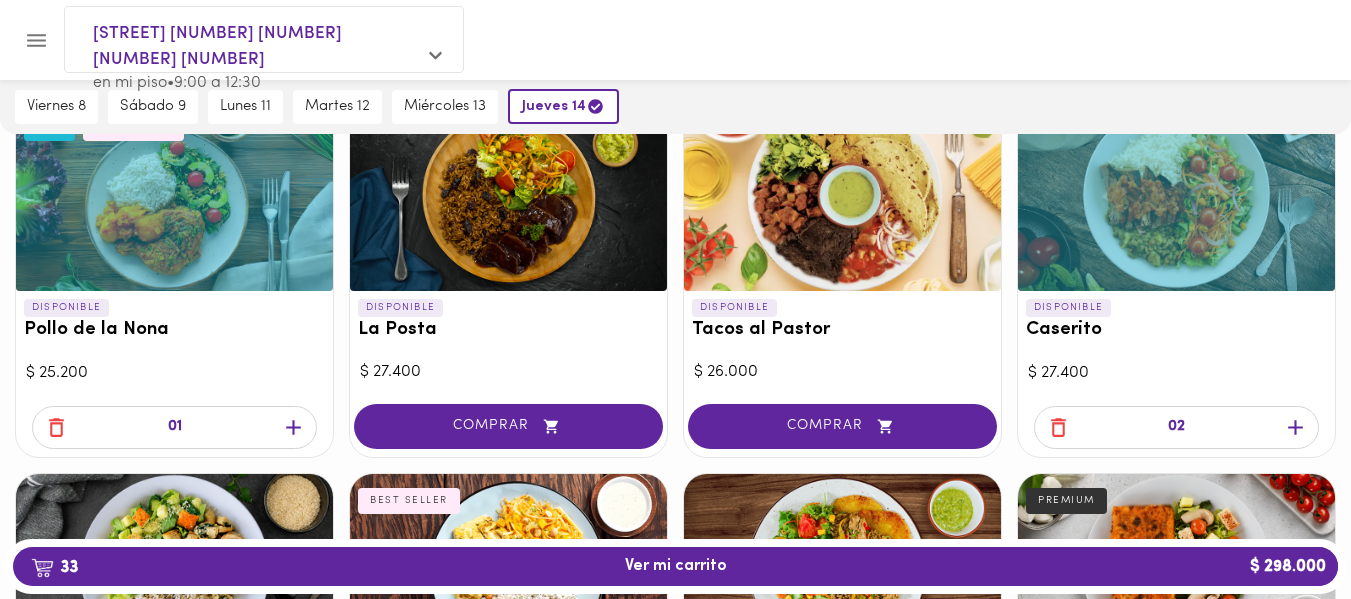 click 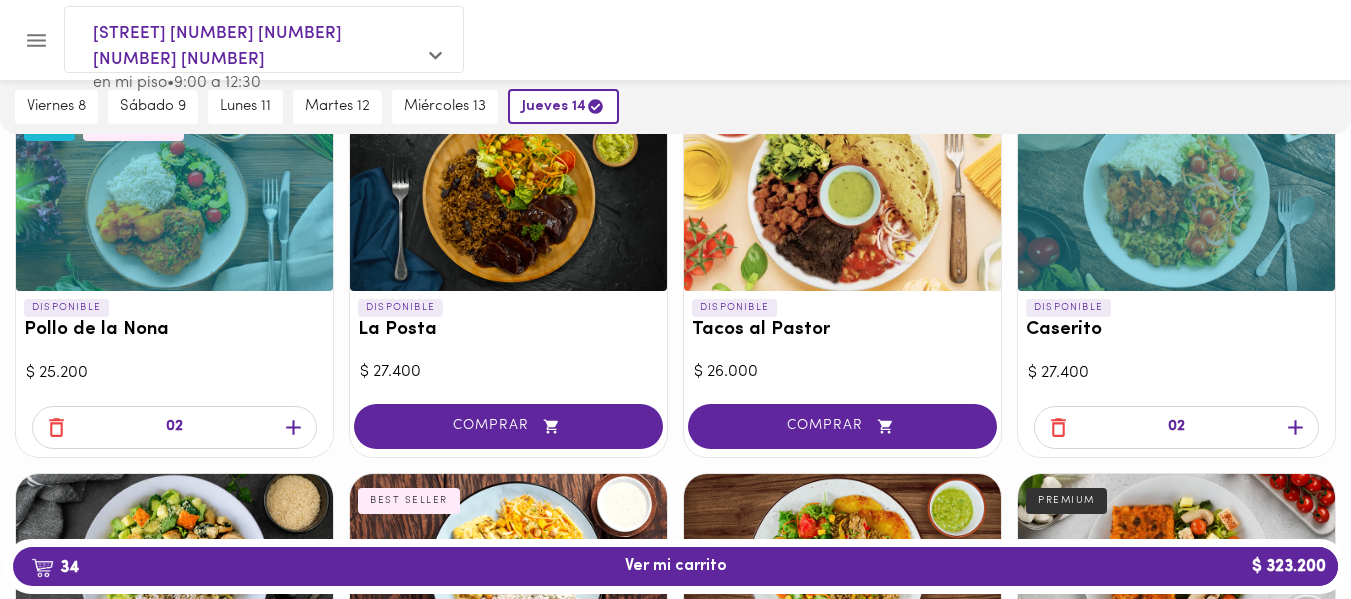 click 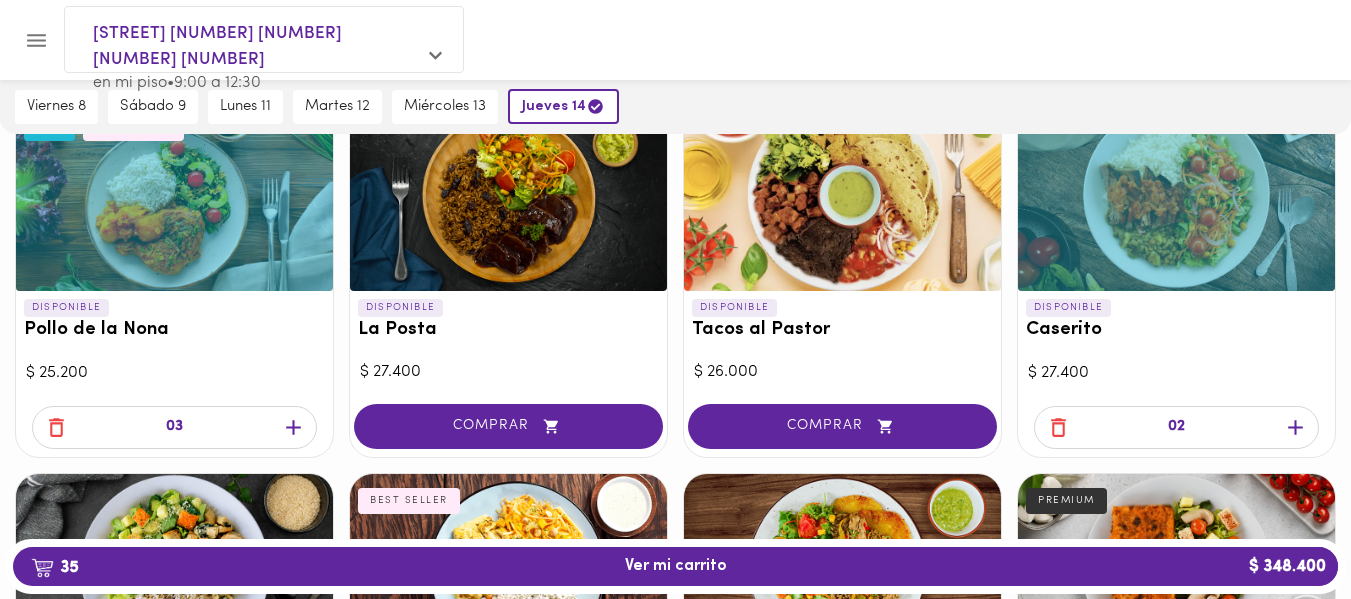 click 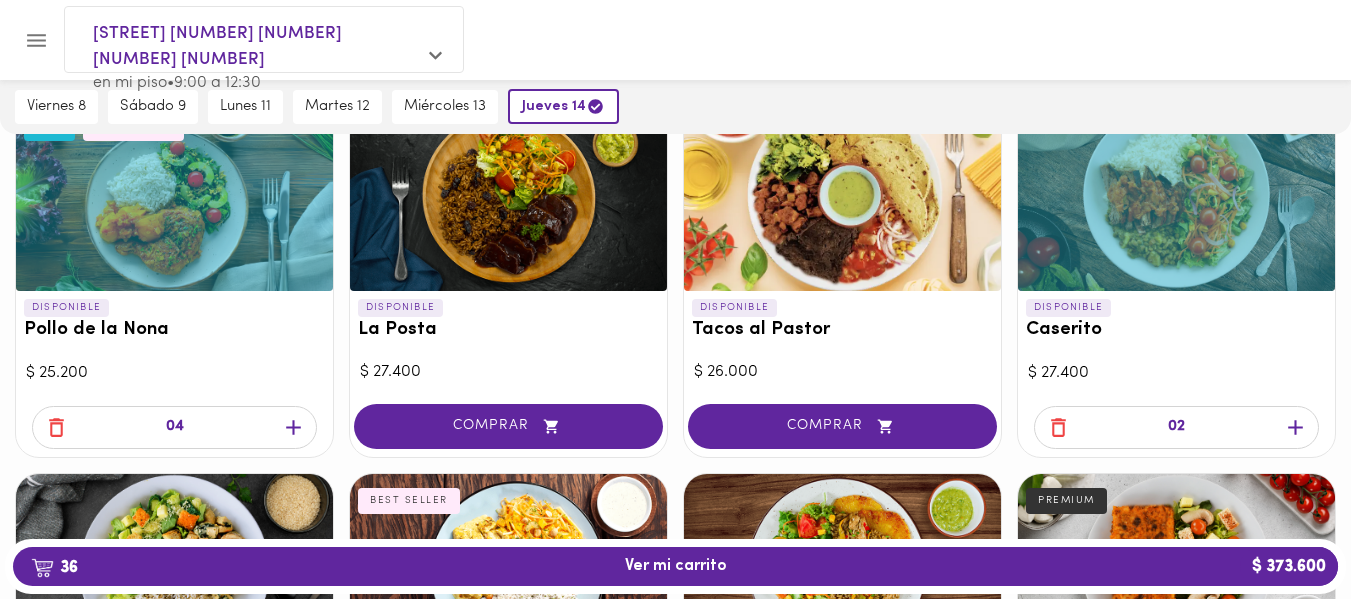 click 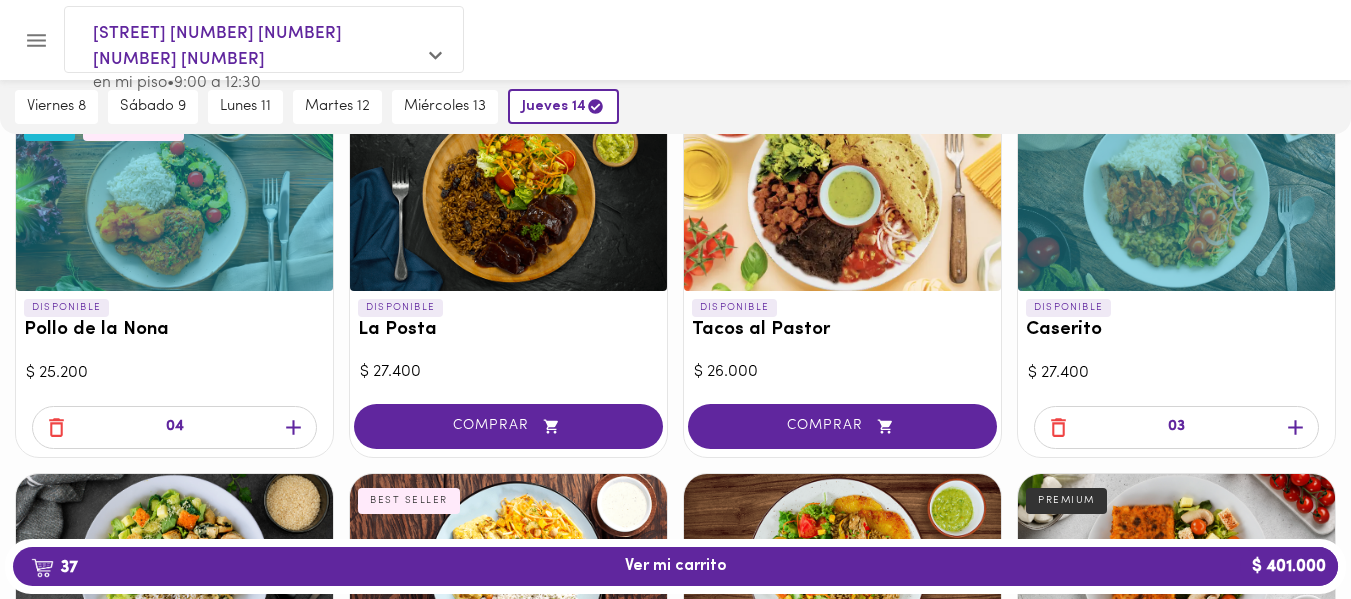 click 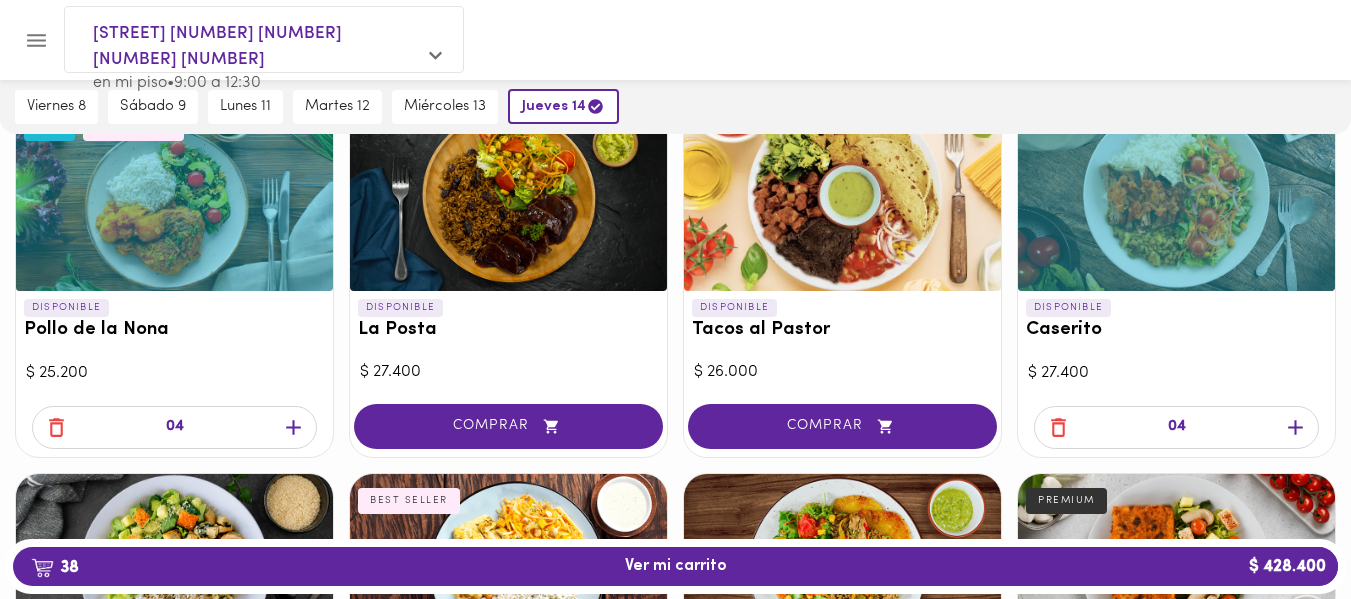 click 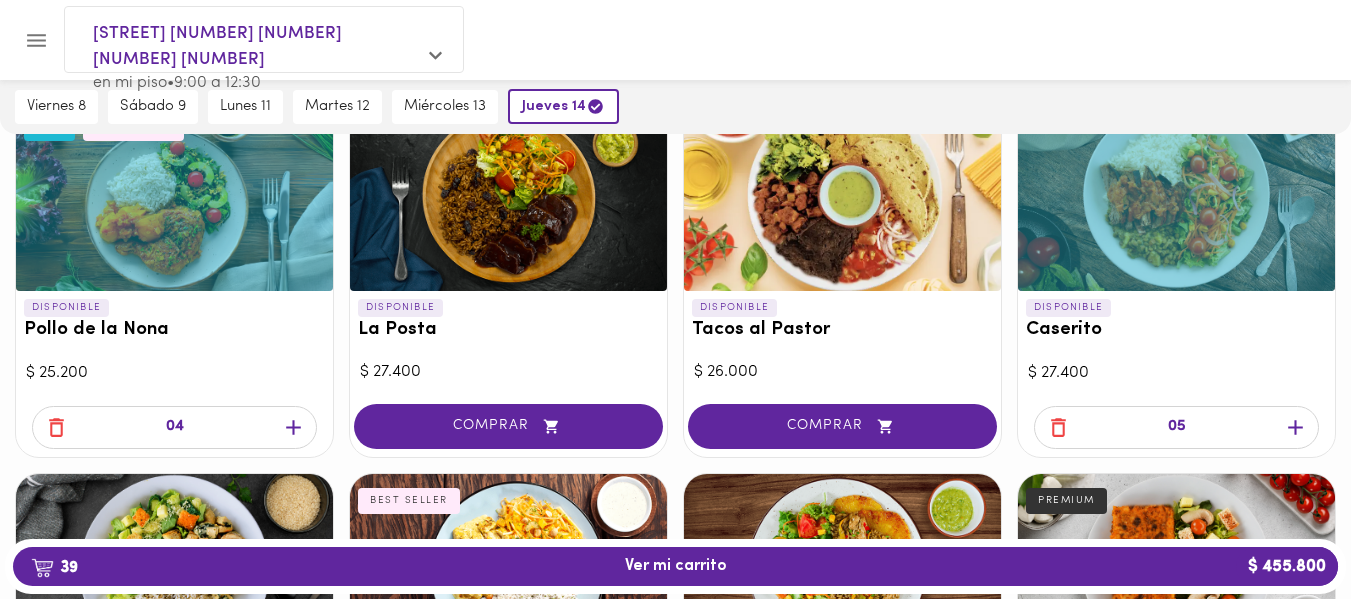 click 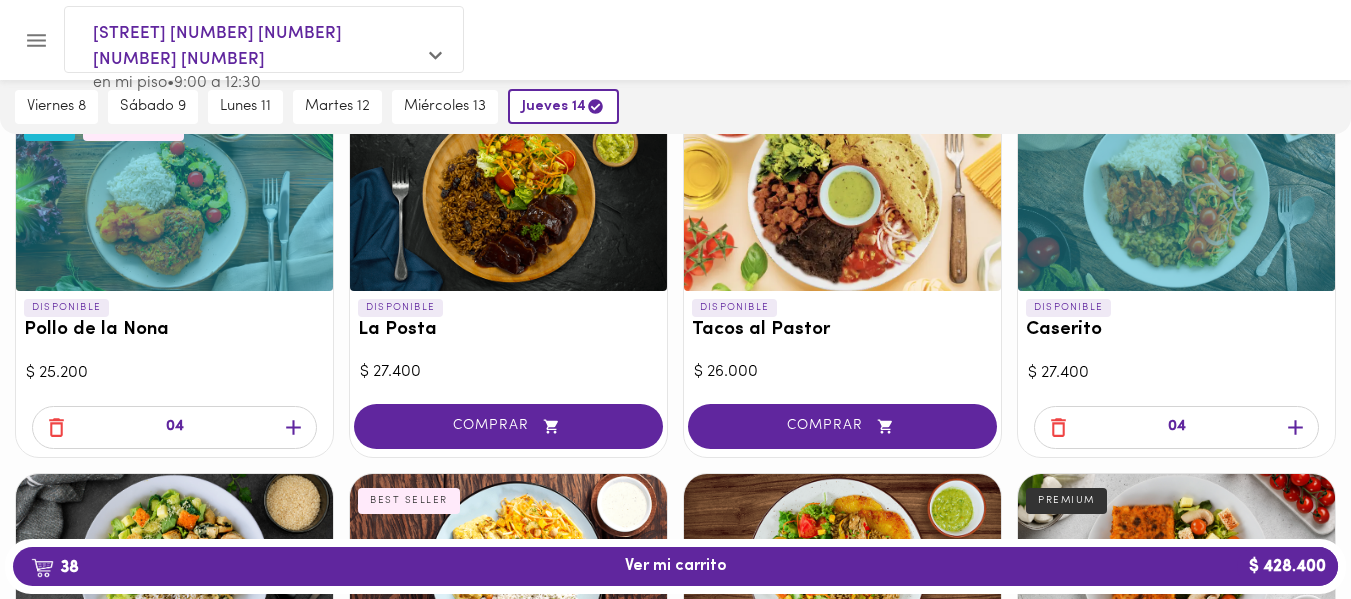 click 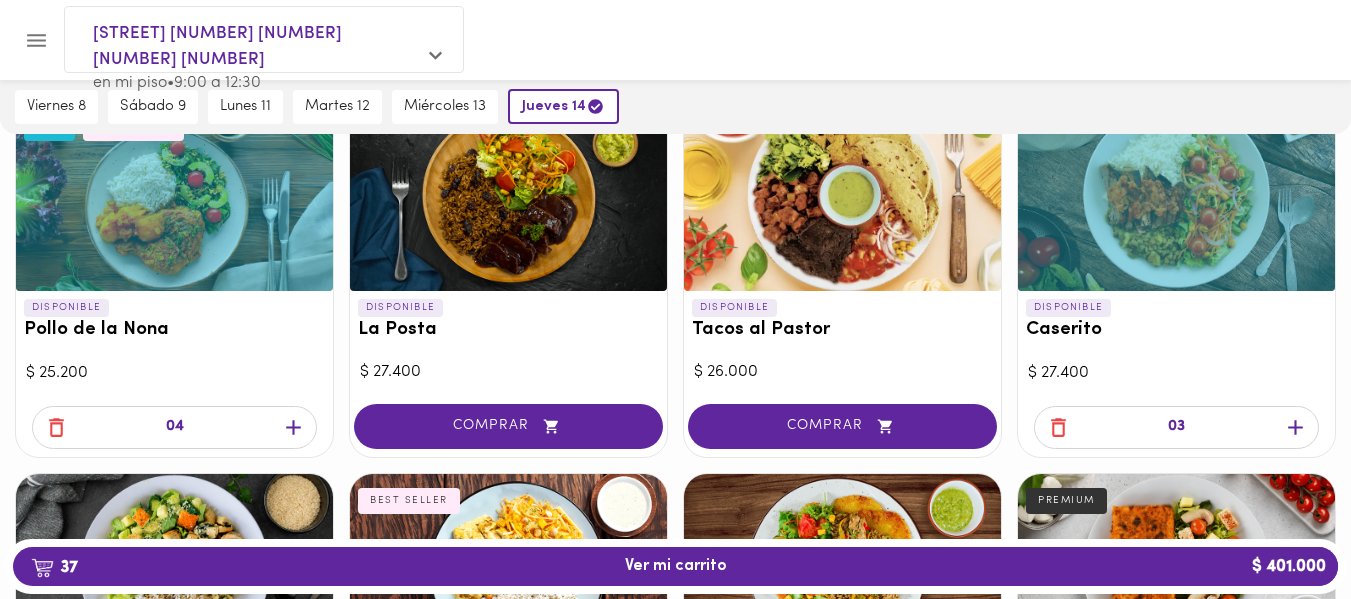 click 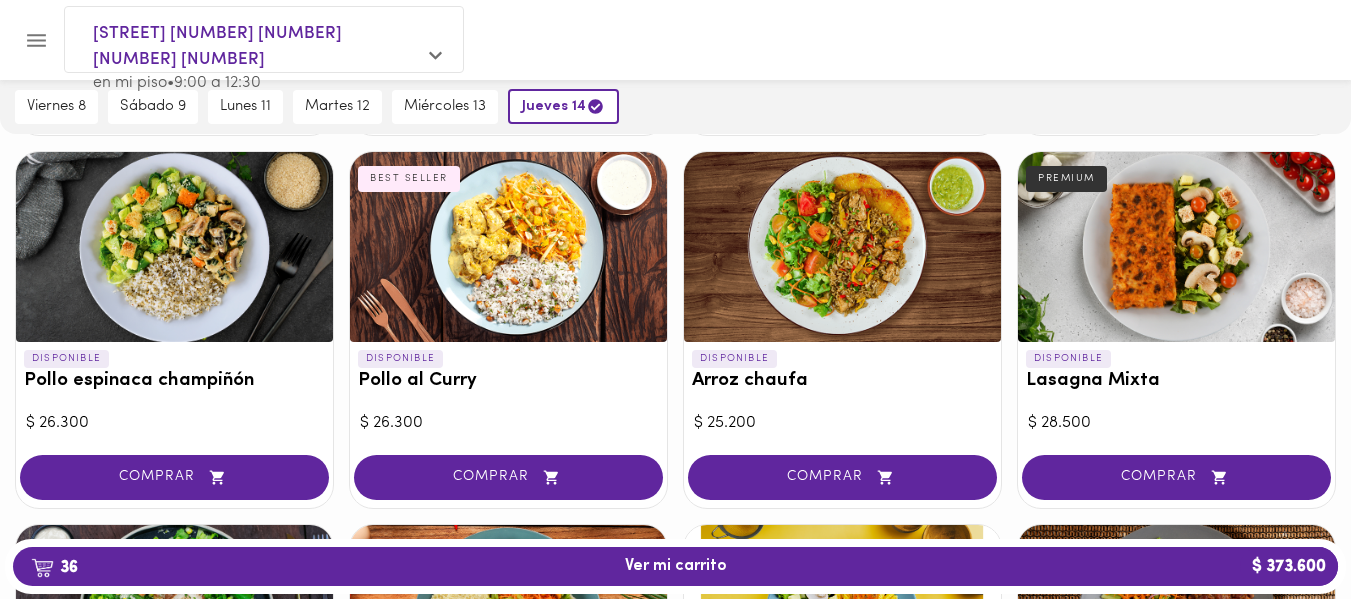 scroll, scrollTop: 1244, scrollLeft: 0, axis: vertical 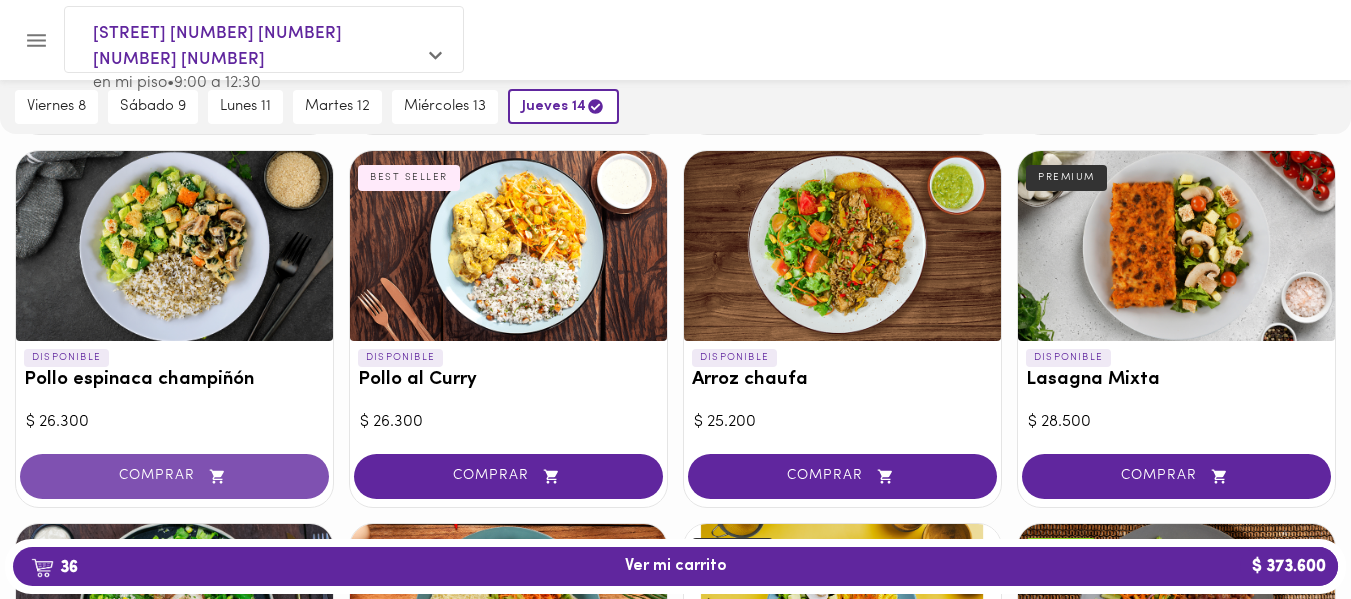 click on "COMPRAR" at bounding box center (174, 476) 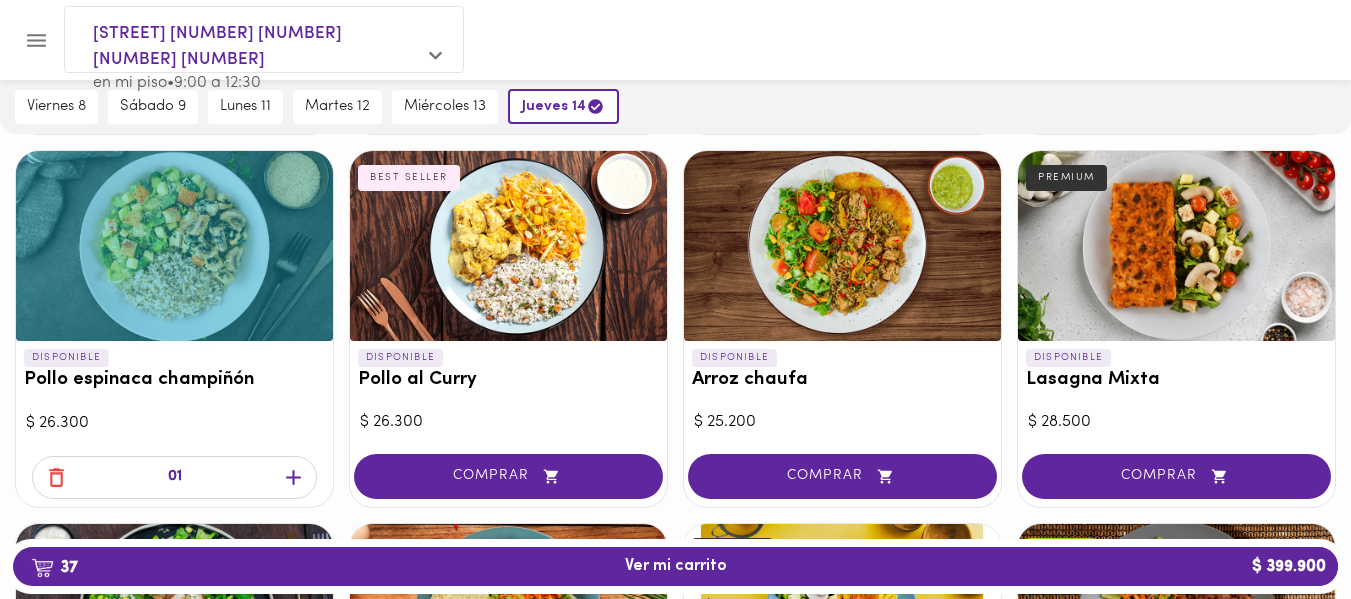 click 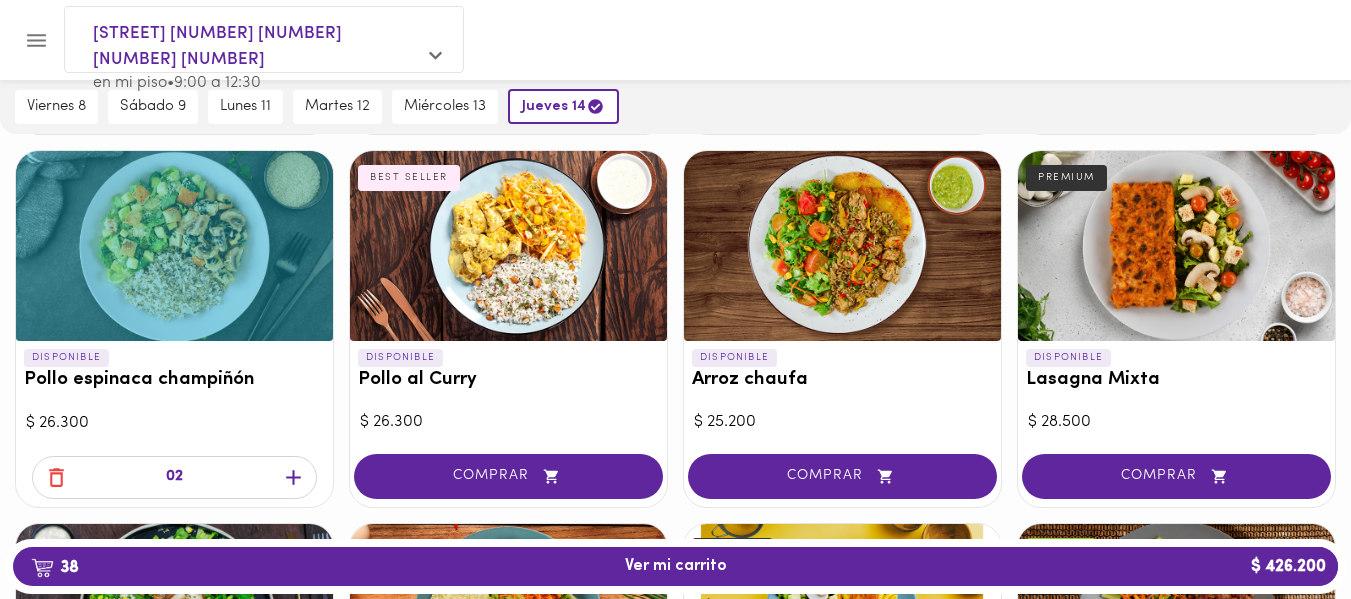 click 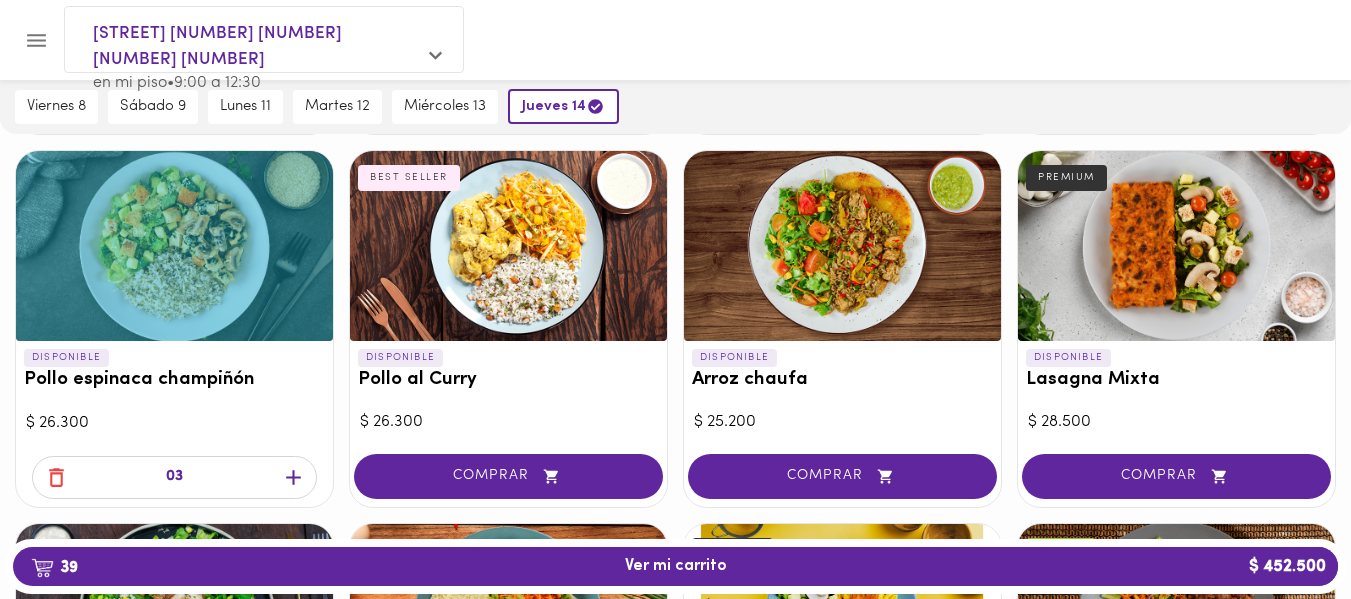 click 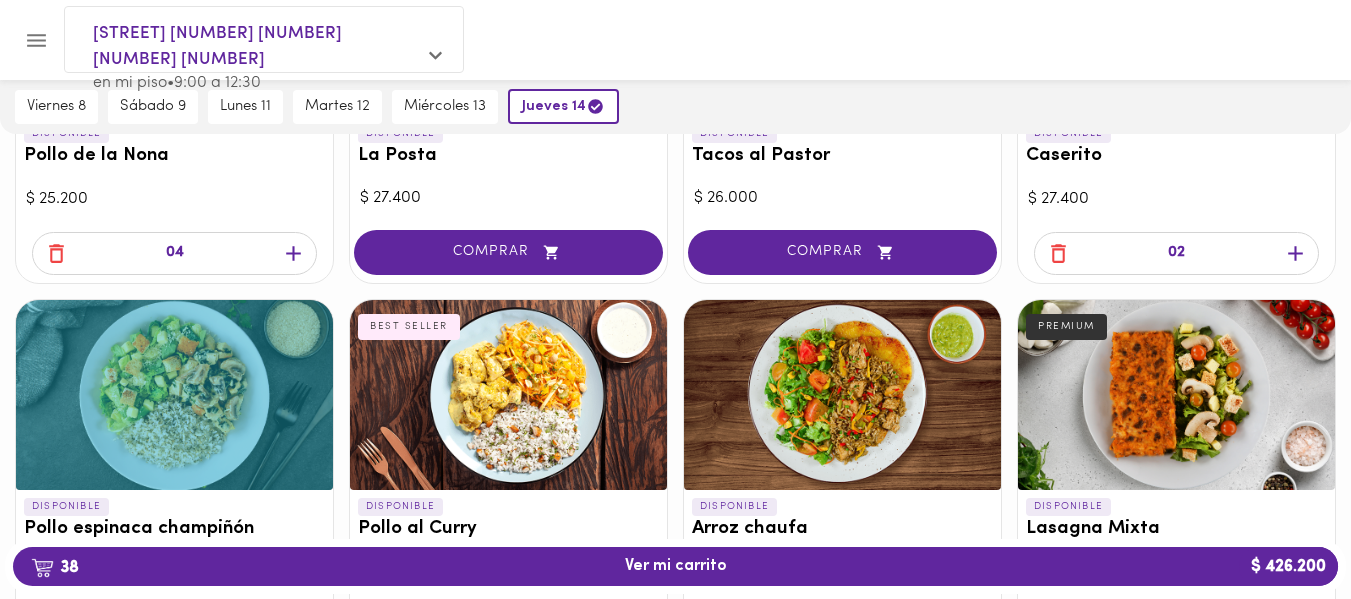 scroll, scrollTop: 0, scrollLeft: 0, axis: both 